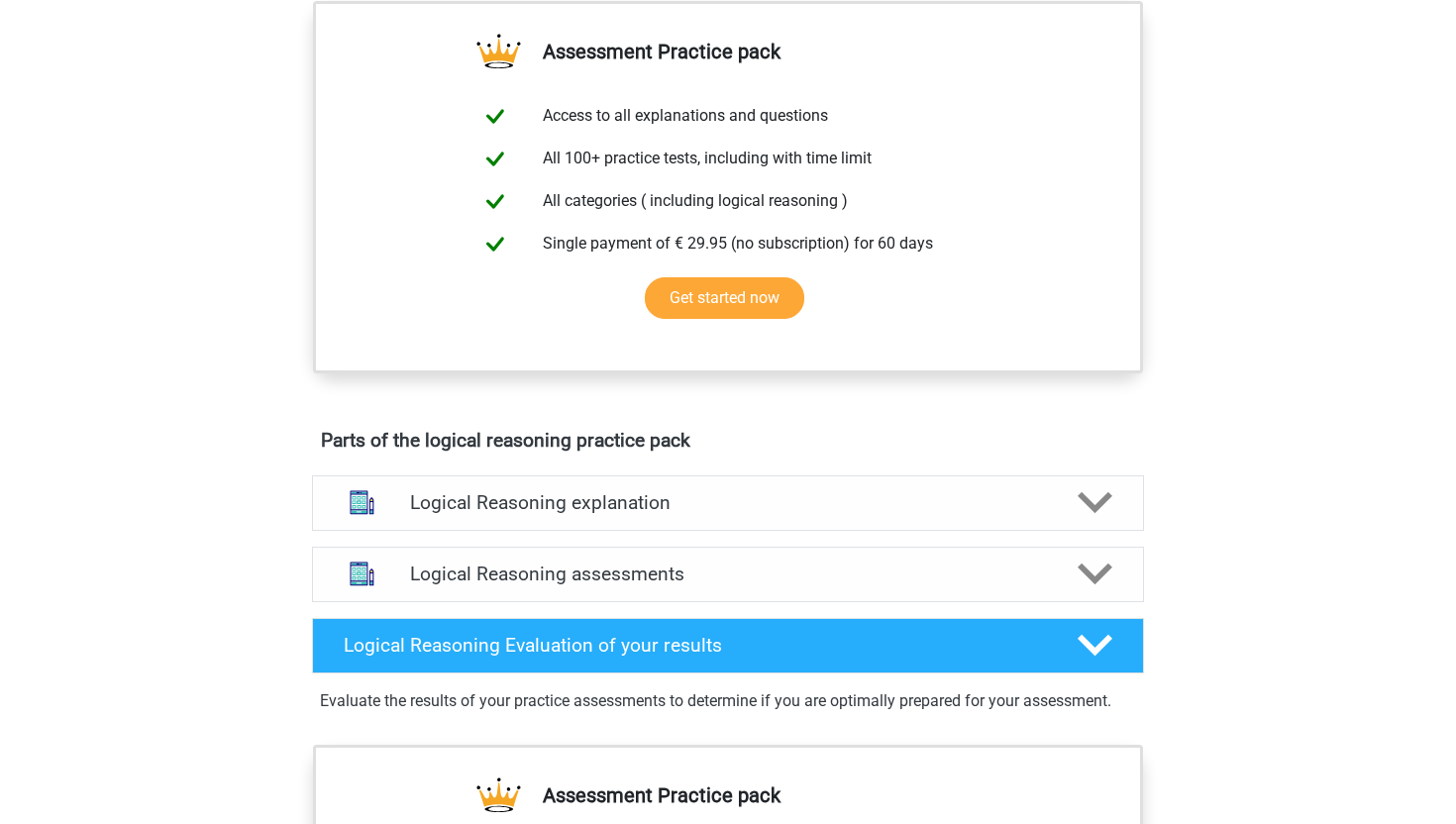 scroll, scrollTop: 712, scrollLeft: 0, axis: vertical 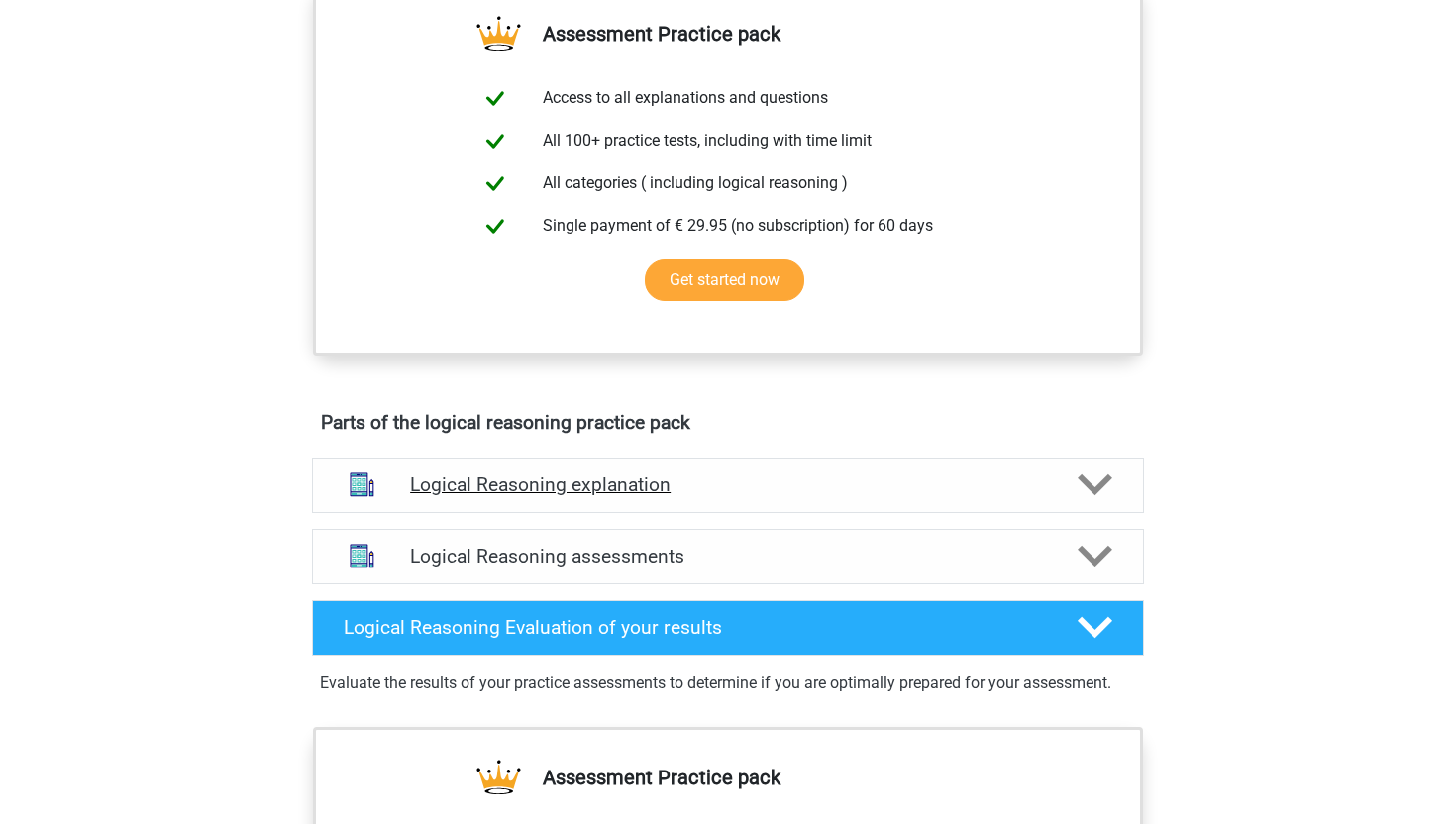 click on "Logical Reasoning explanation" at bounding box center [728, 484] 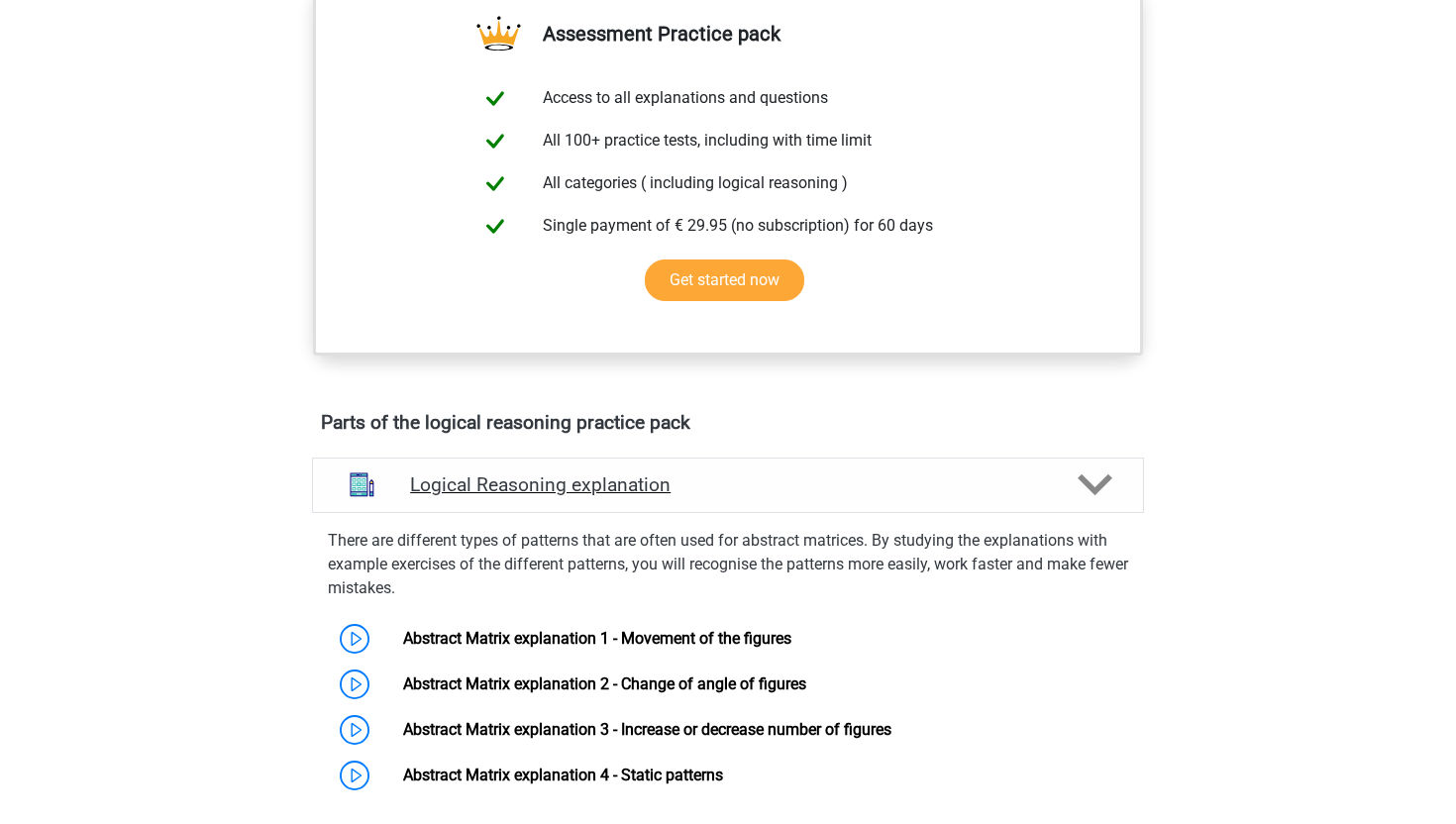 click on "Logical Reasoning explanation" at bounding box center (728, 484) 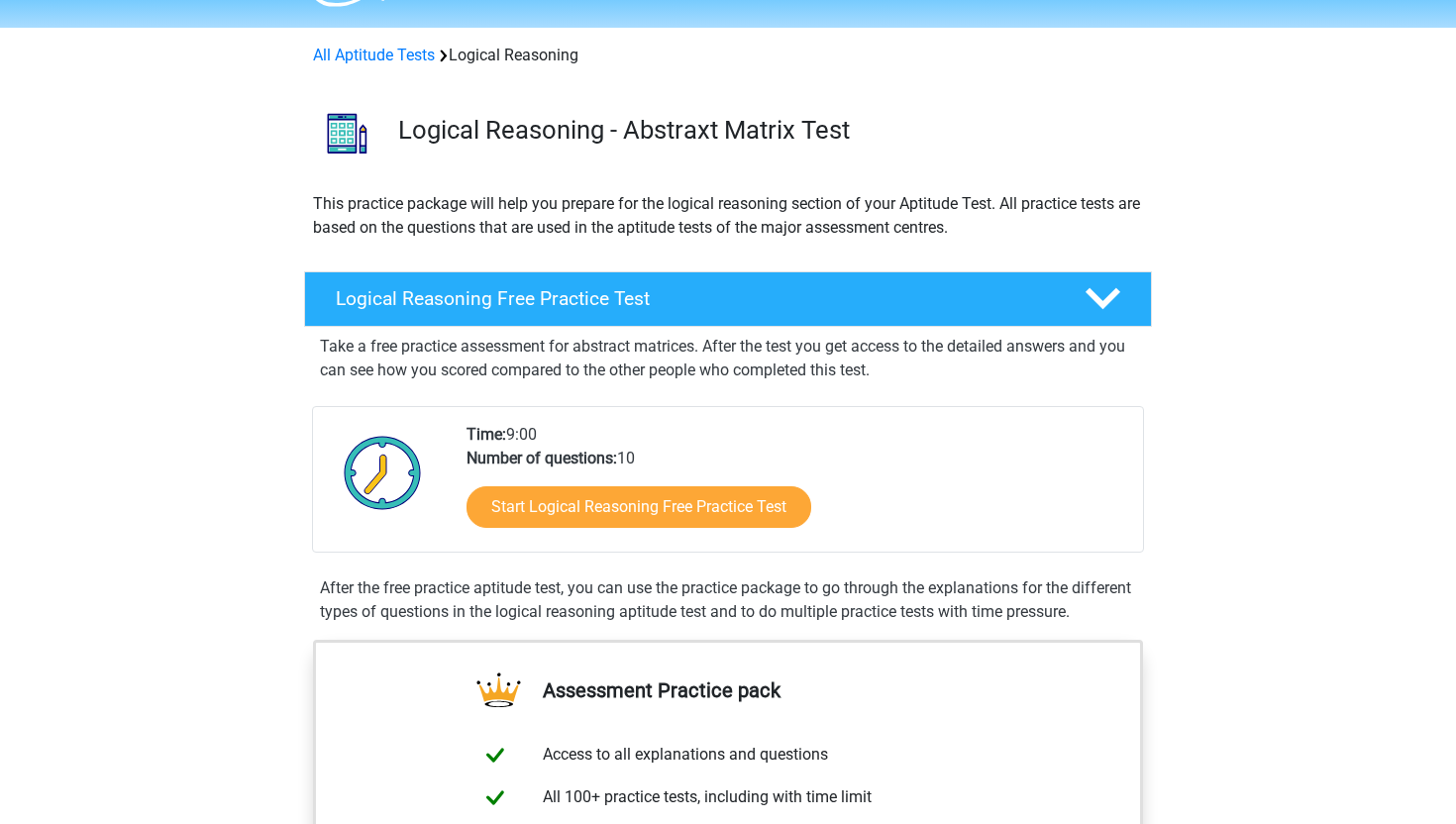 scroll, scrollTop: 0, scrollLeft: 0, axis: both 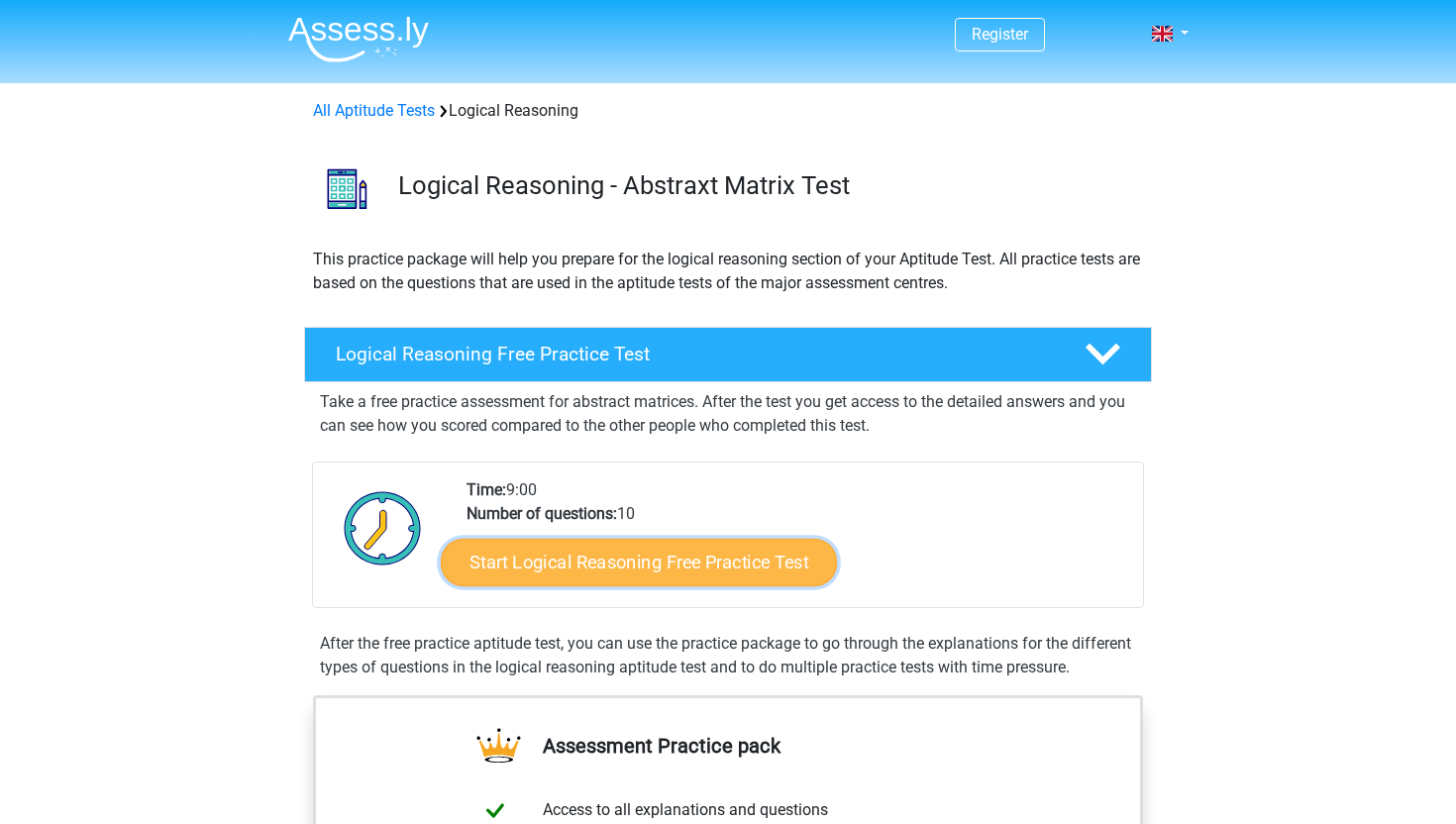 click on "Start Logical Reasoning
Free Practice Test" at bounding box center [639, 562] 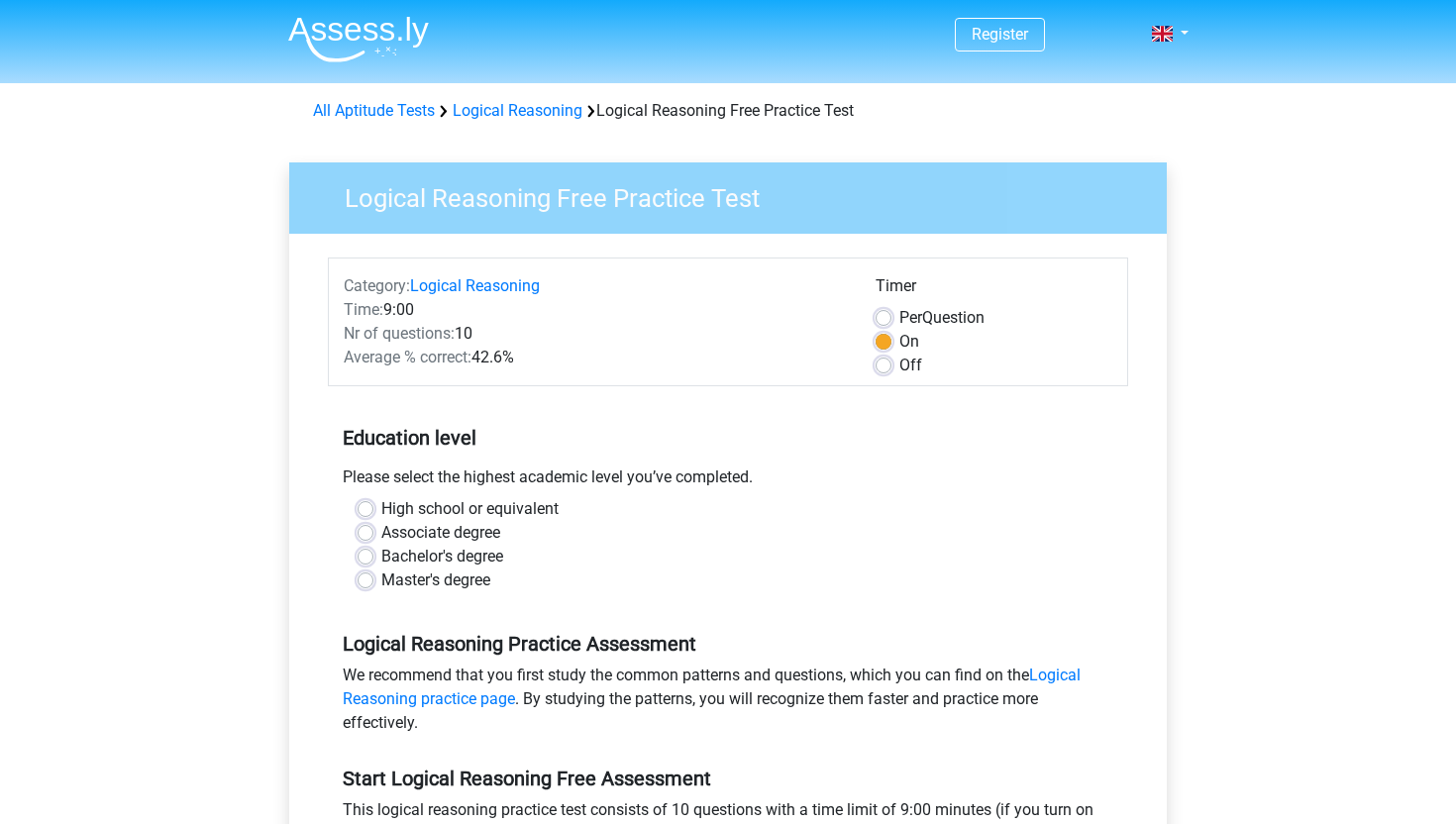 scroll, scrollTop: 0, scrollLeft: 0, axis: both 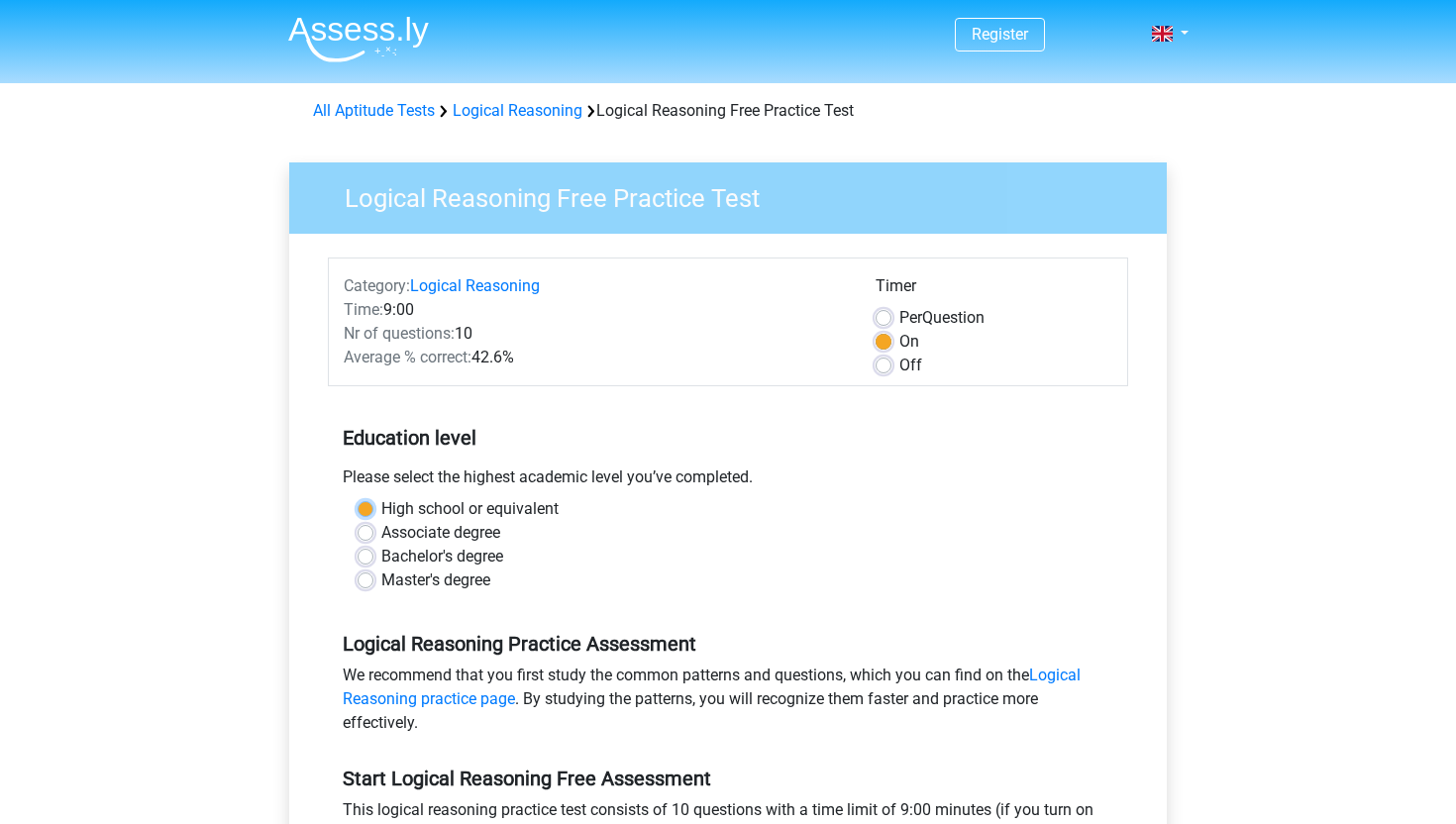 click on "High school or equivalent" at bounding box center (365, 507) 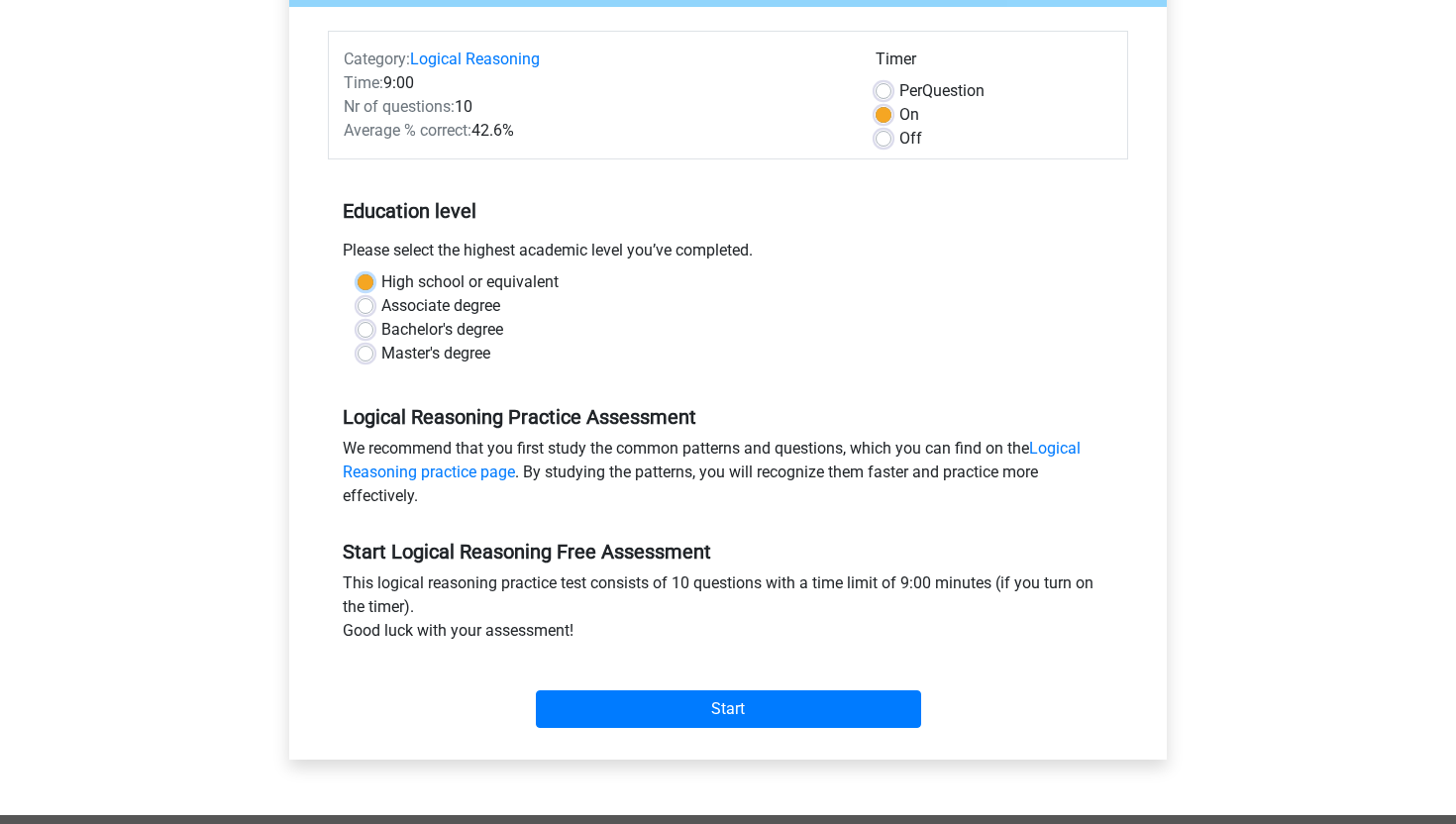 scroll, scrollTop: 270, scrollLeft: 0, axis: vertical 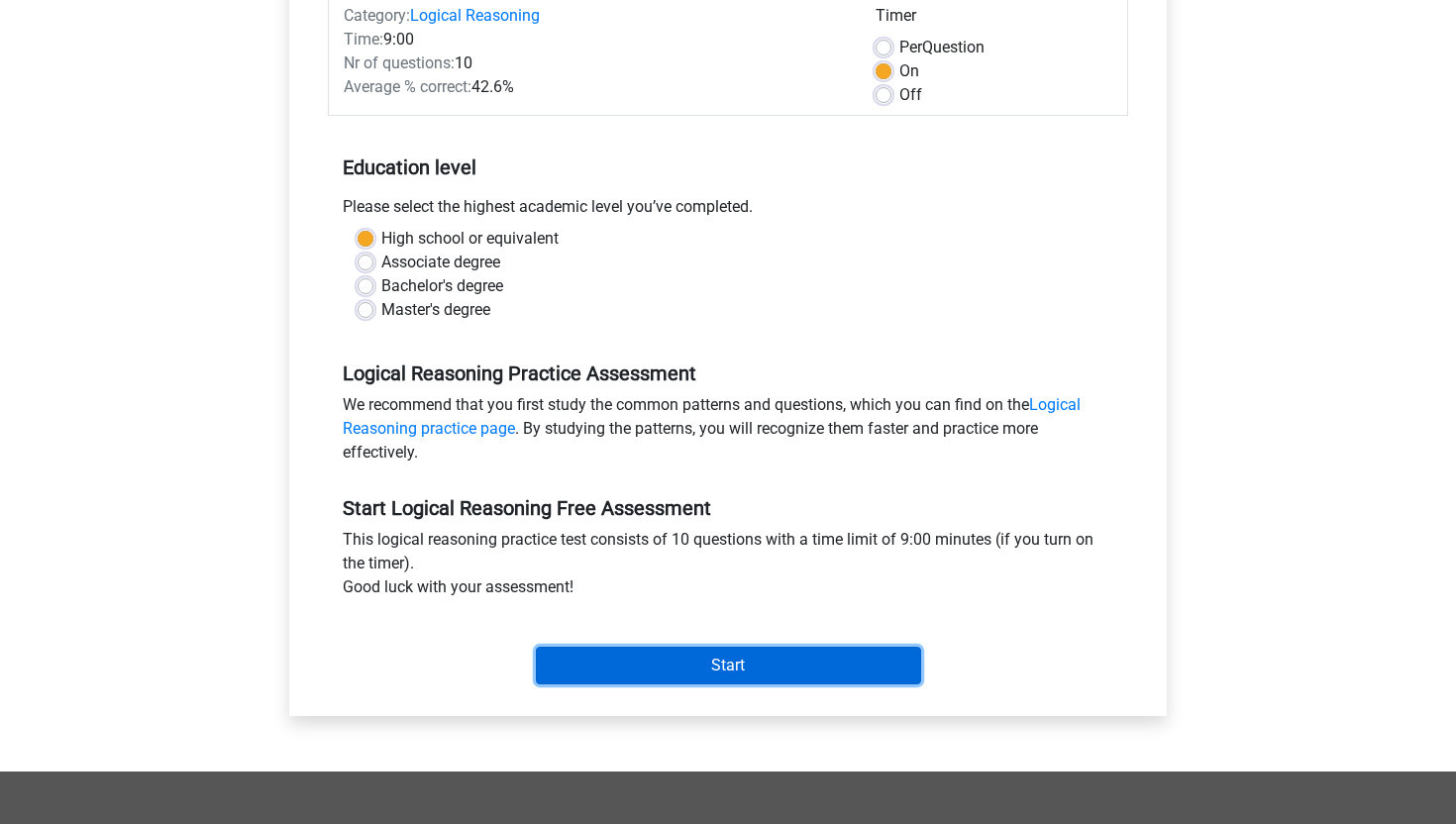 click on "Start" at bounding box center [728, 666] 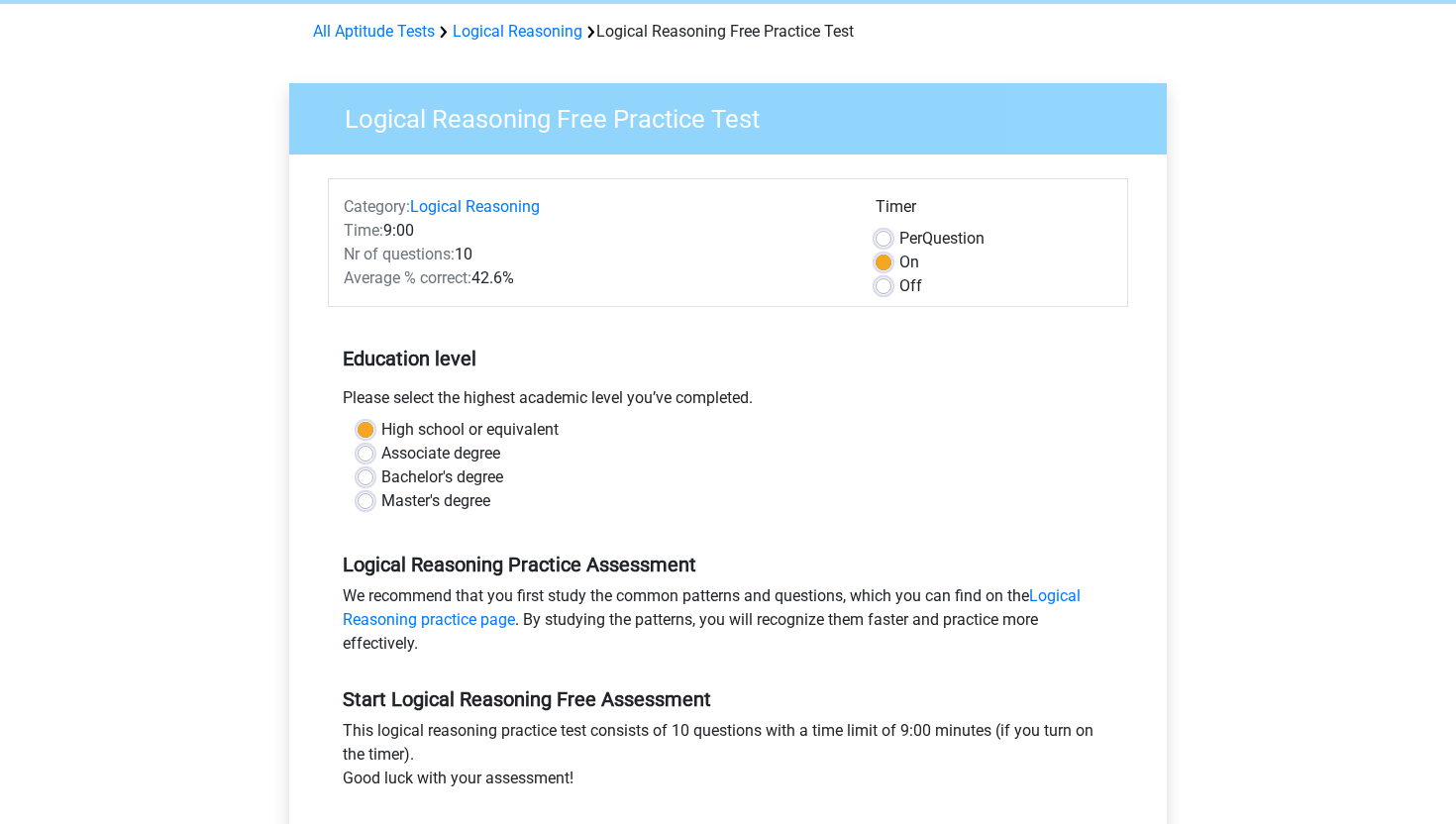 click on "Off" at bounding box center (910, 286) 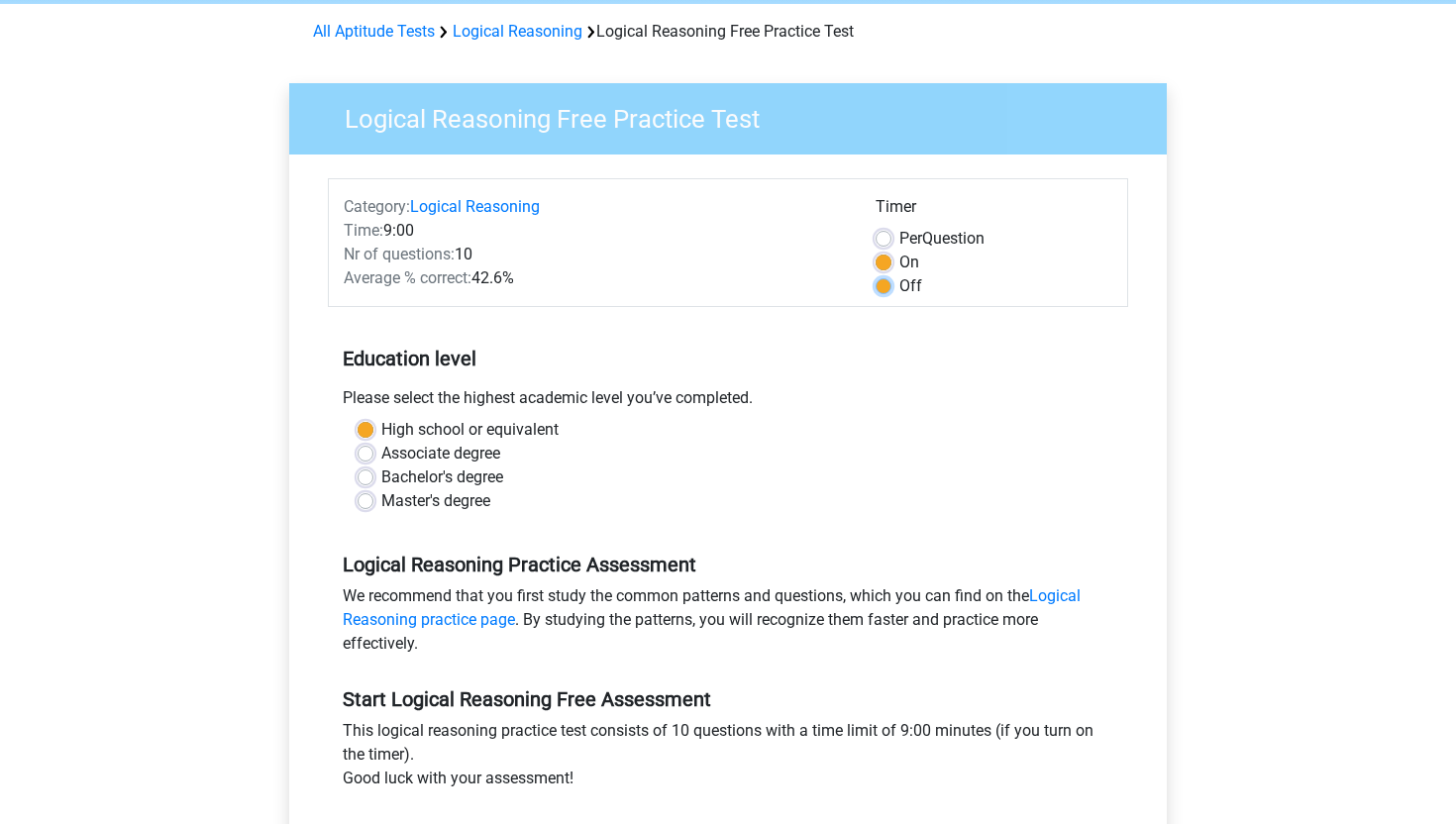 click on "Off" at bounding box center (884, 284) 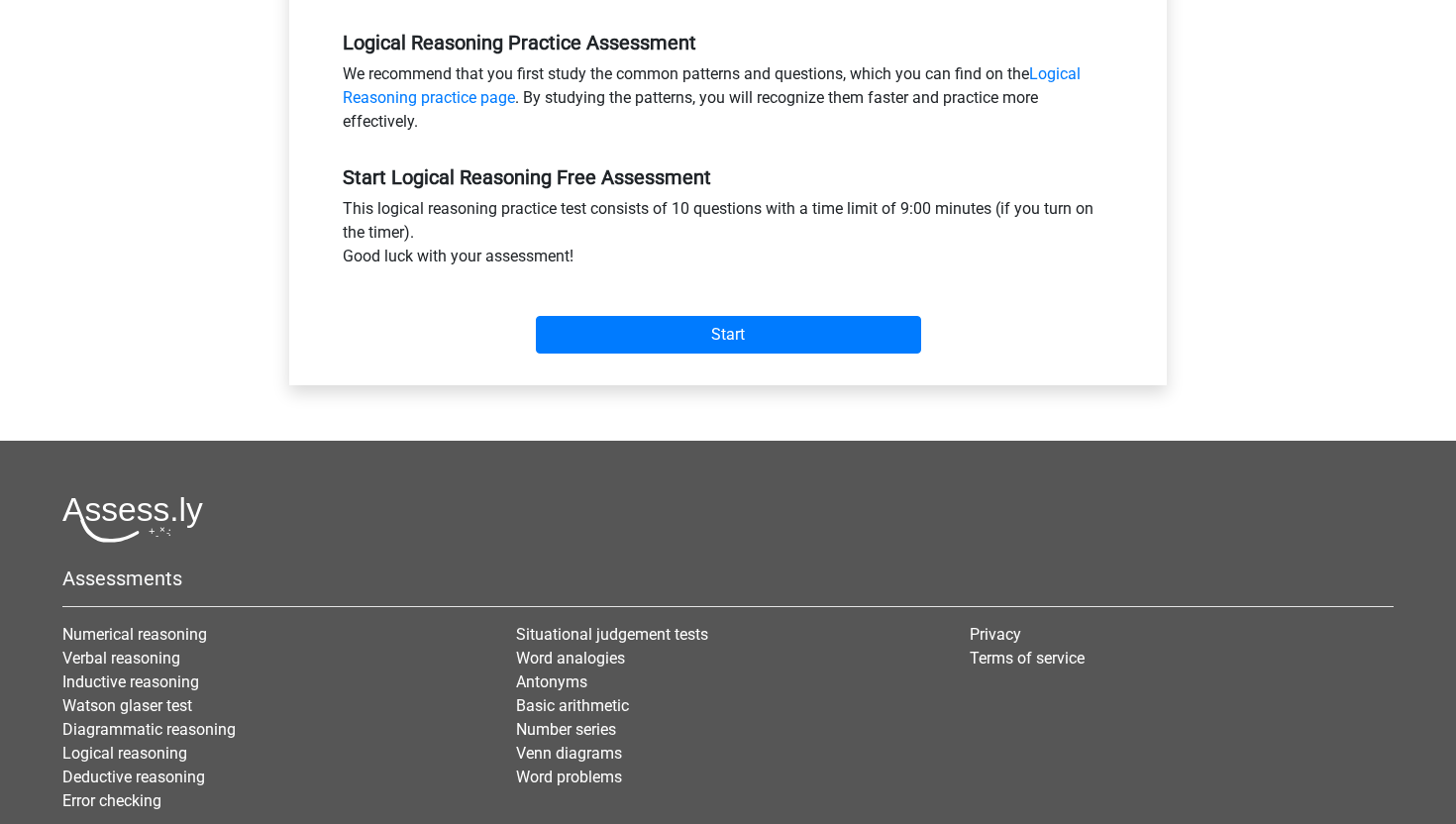 scroll, scrollTop: 642, scrollLeft: 0, axis: vertical 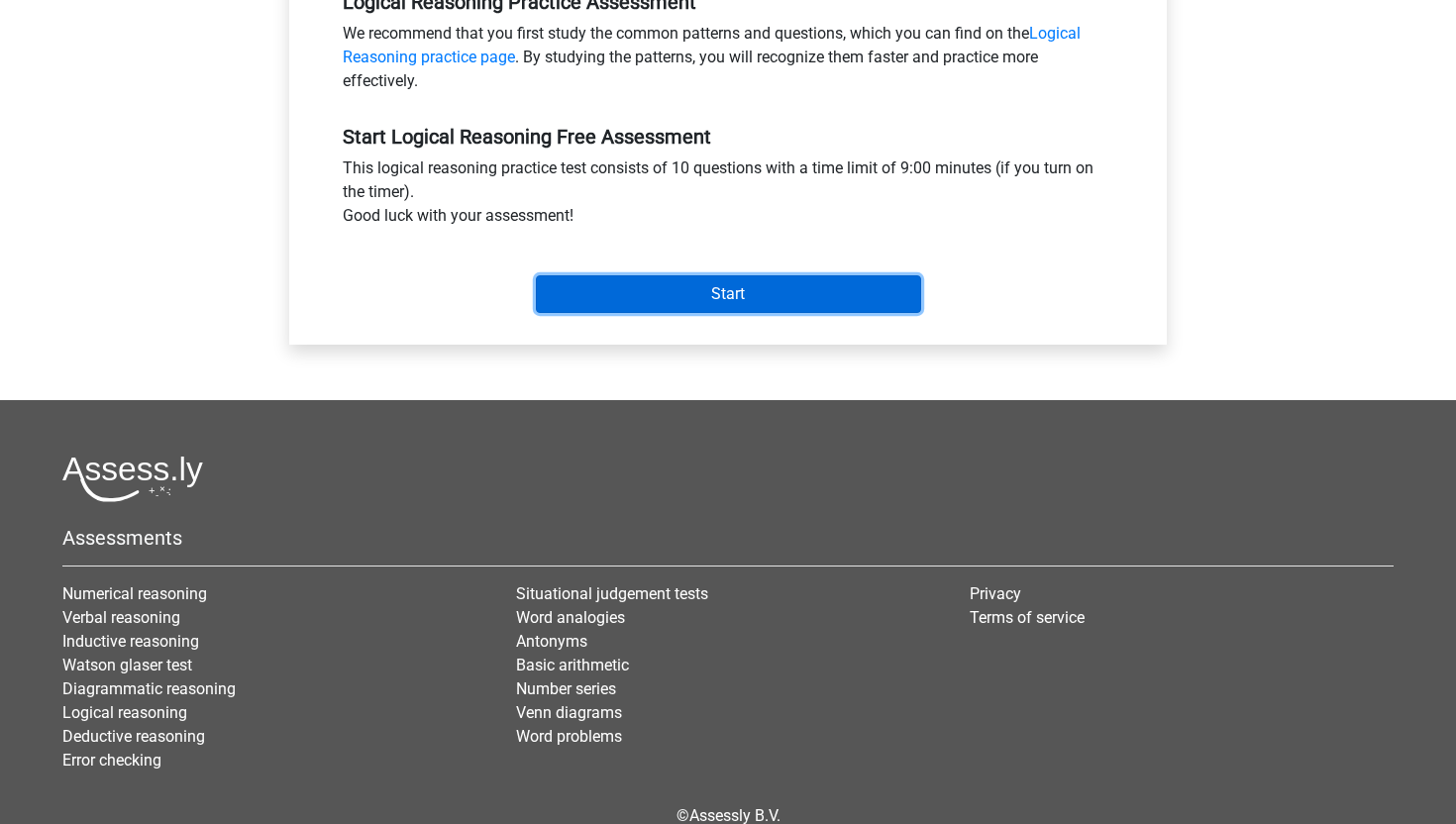 click on "Start" at bounding box center (728, 294) 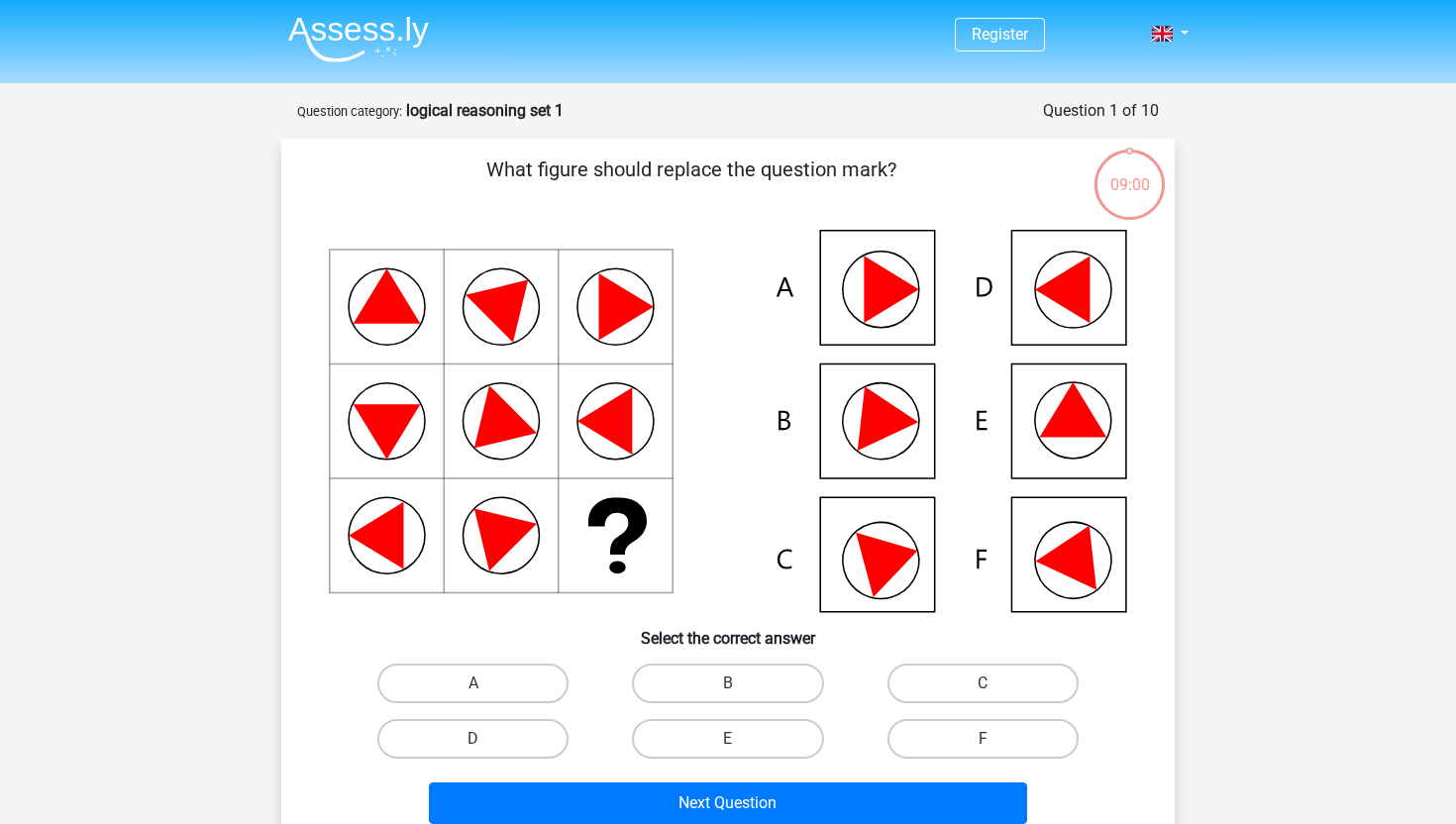 scroll, scrollTop: 0, scrollLeft: 0, axis: both 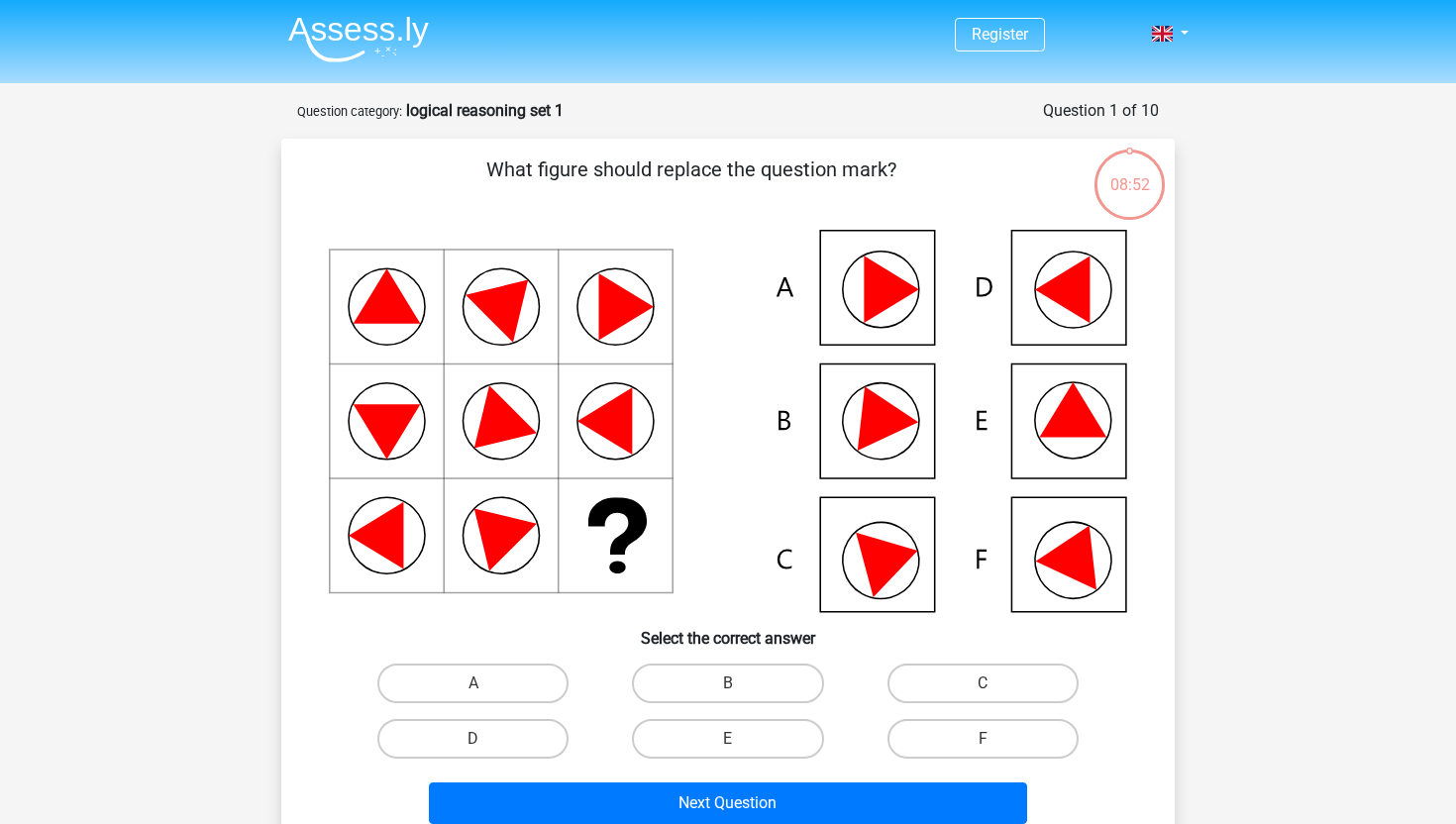 click 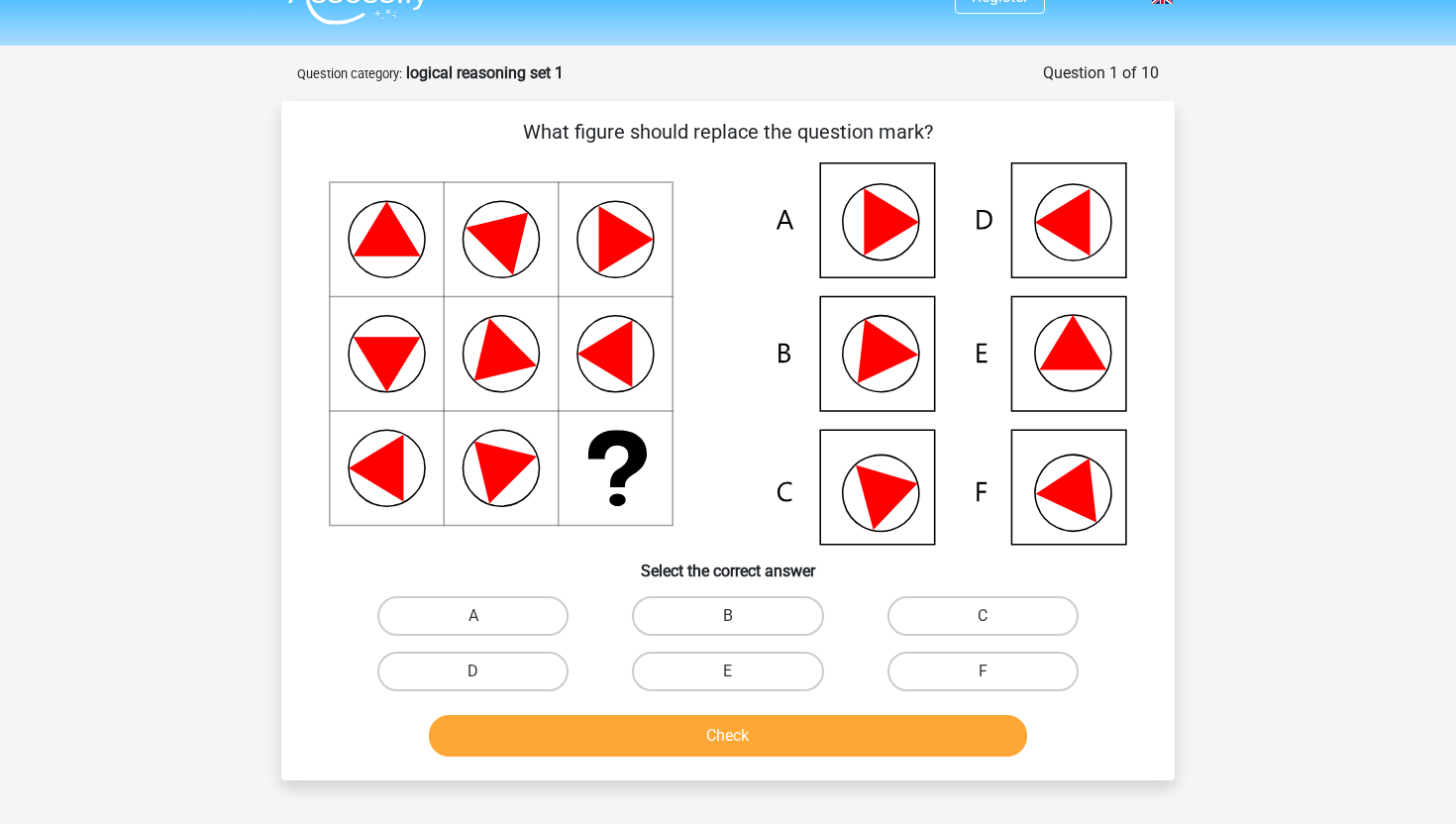 scroll, scrollTop: 39, scrollLeft: 0, axis: vertical 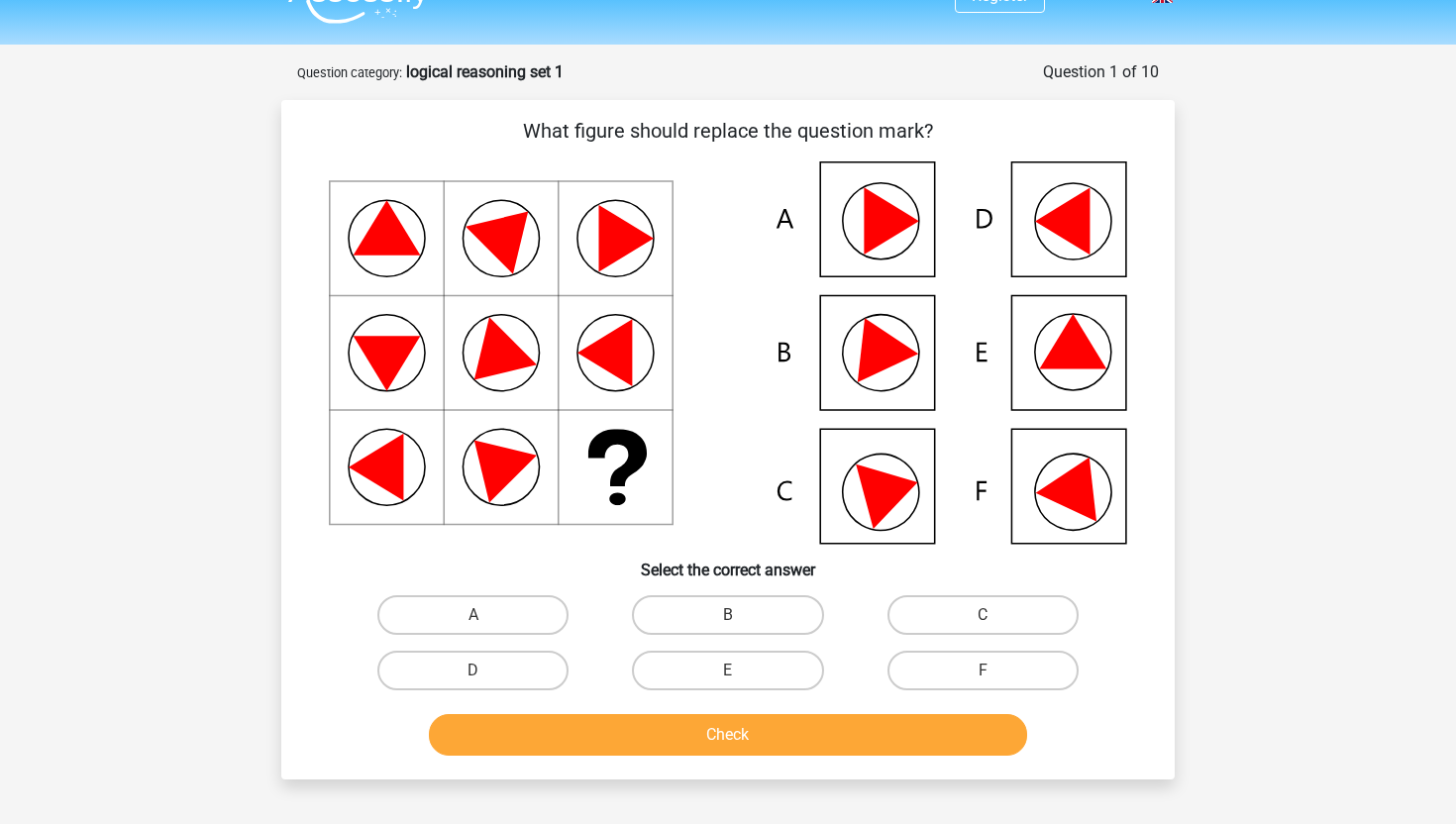 click 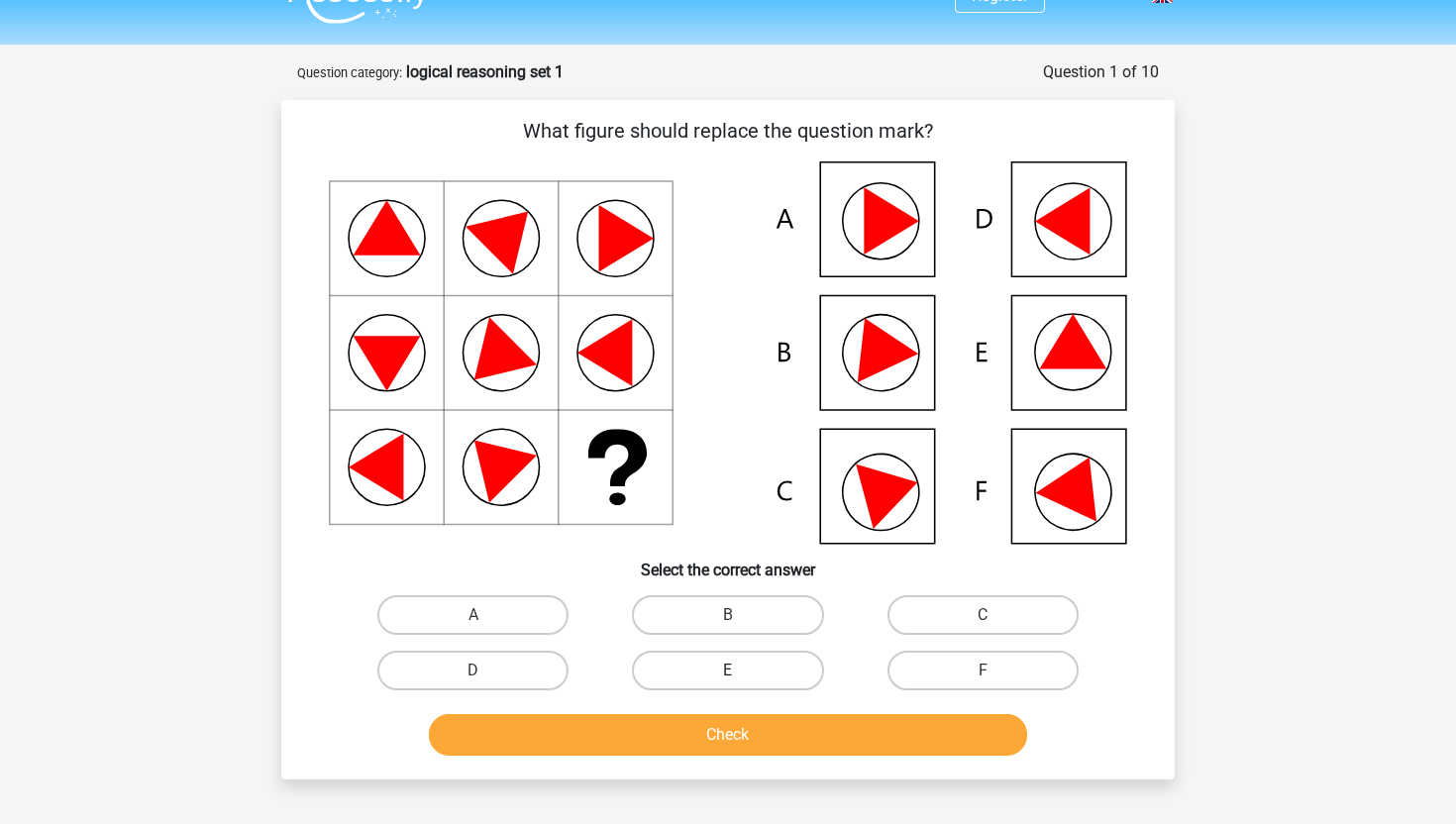 click on "E" at bounding box center [727, 670] 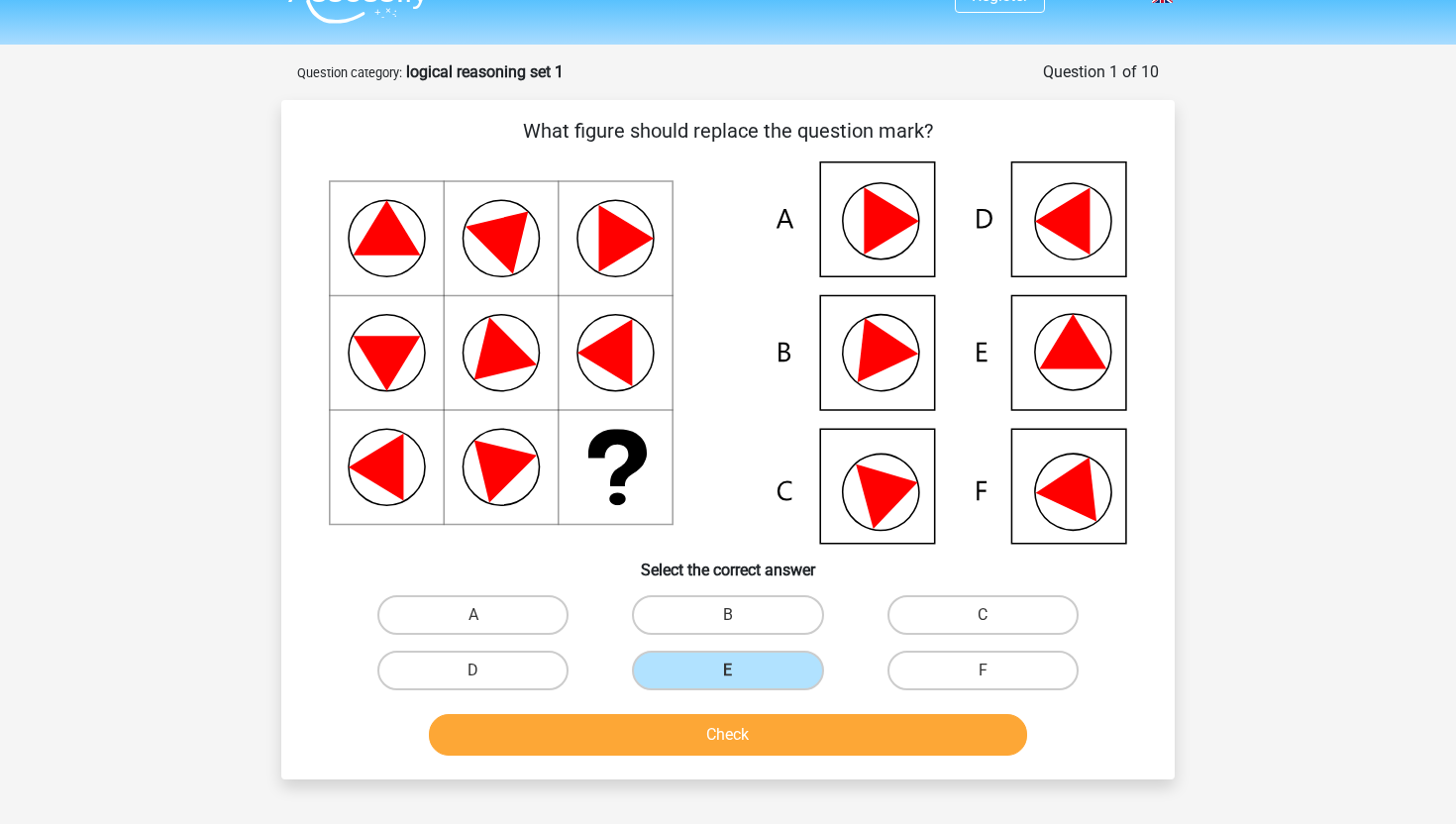 click on "Check" at bounding box center [728, 731] 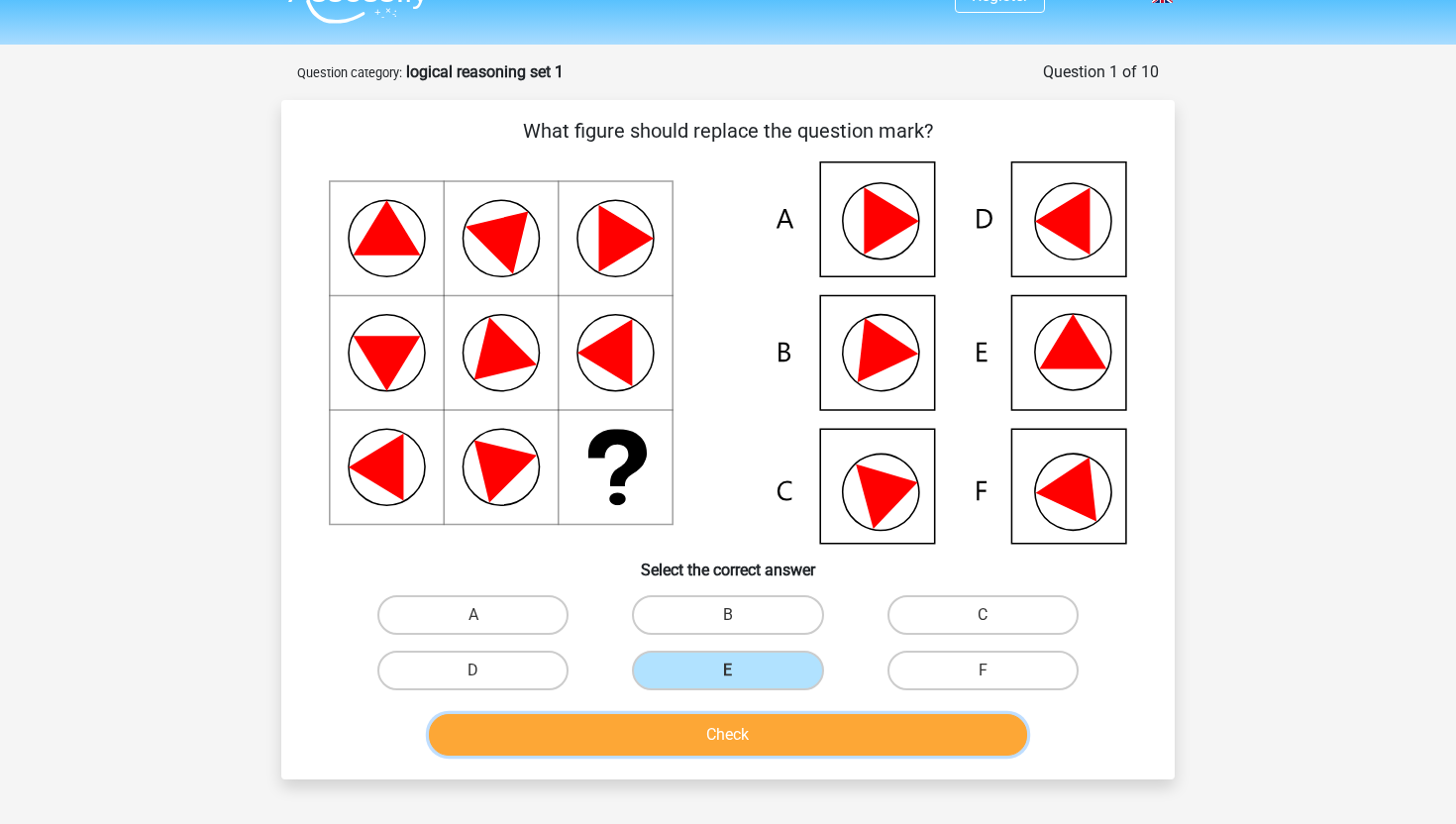 click on "Check" at bounding box center (728, 735) 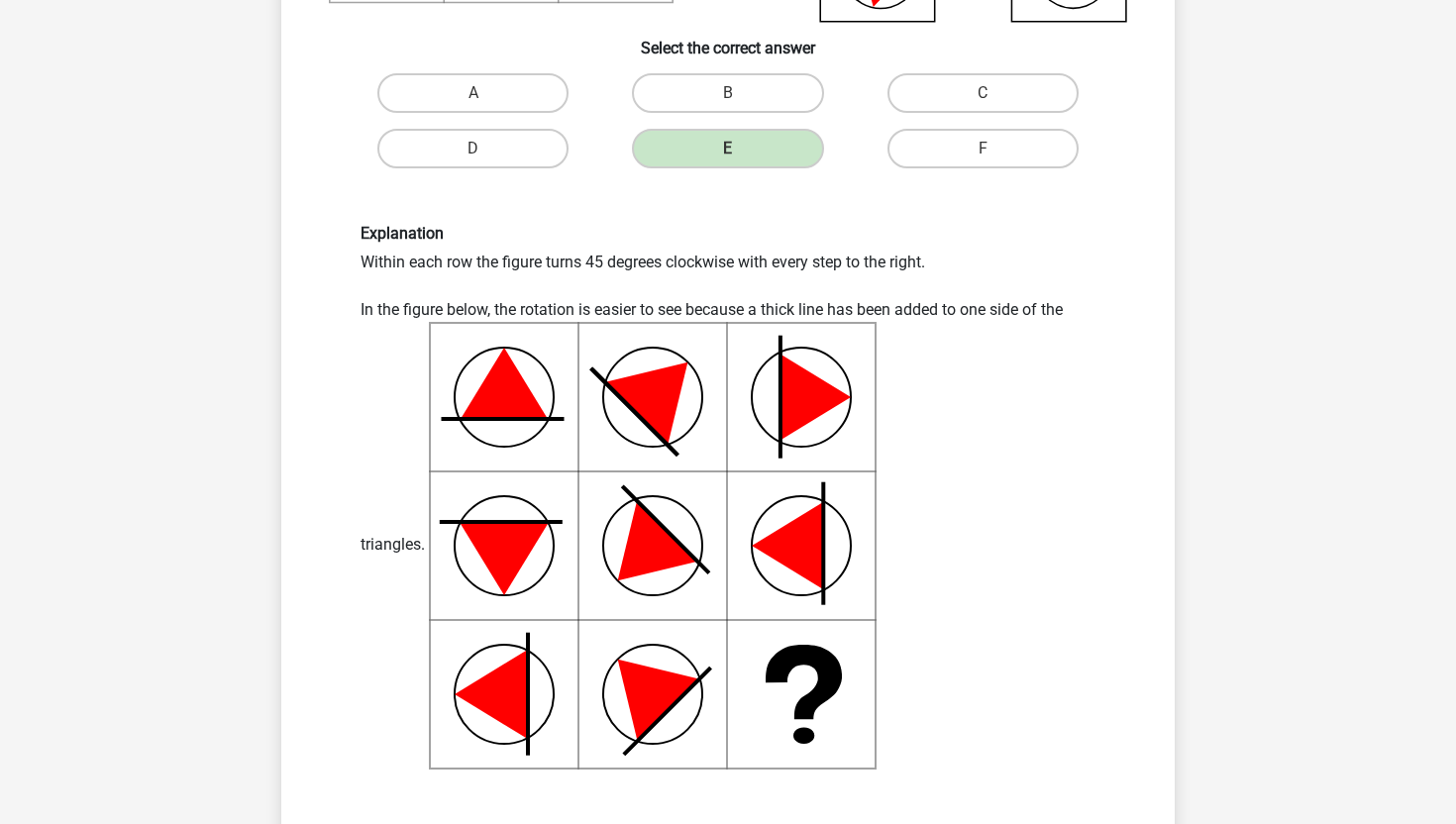 scroll, scrollTop: 550, scrollLeft: 0, axis: vertical 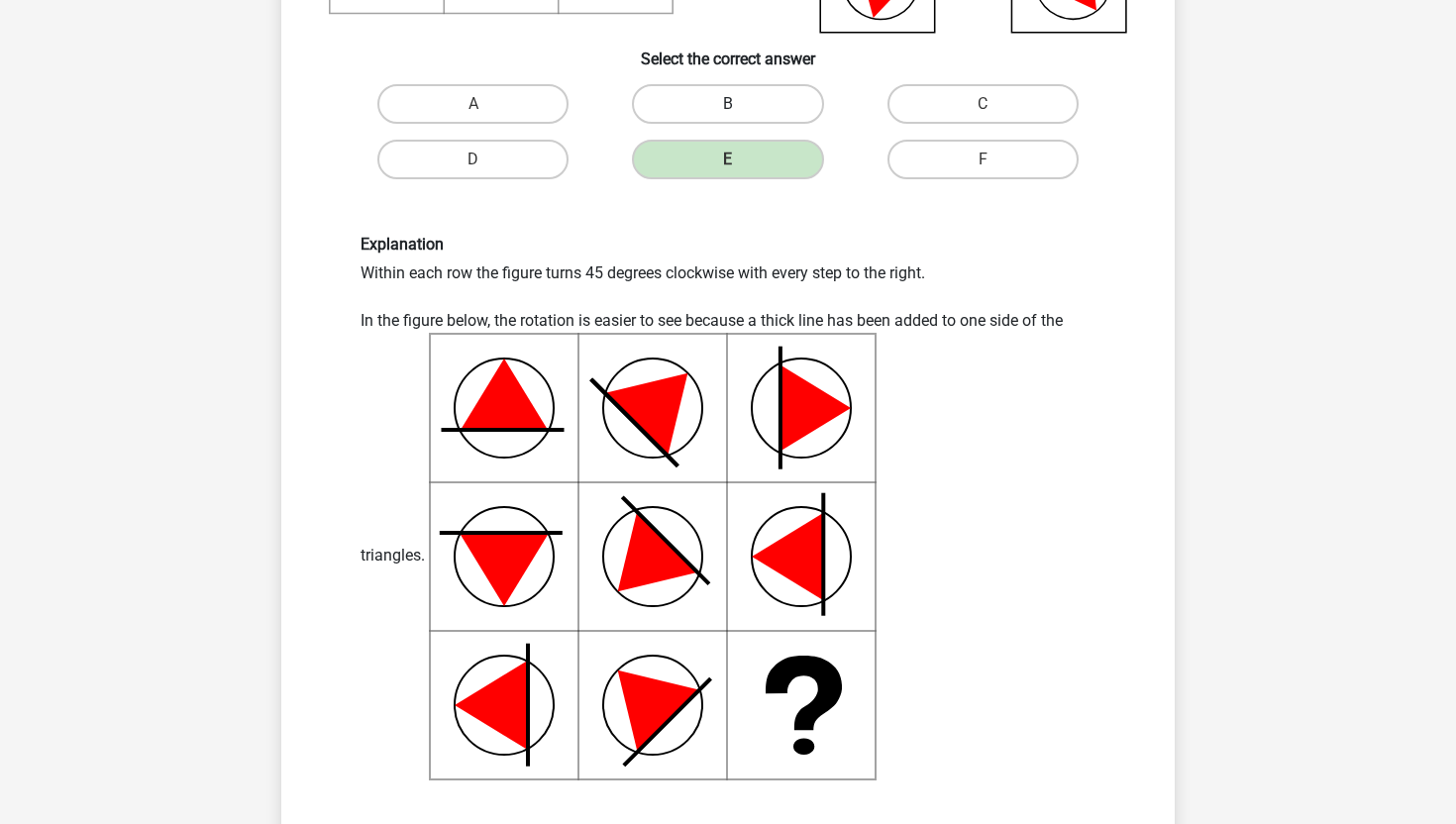 click on "B" at bounding box center [727, 104] 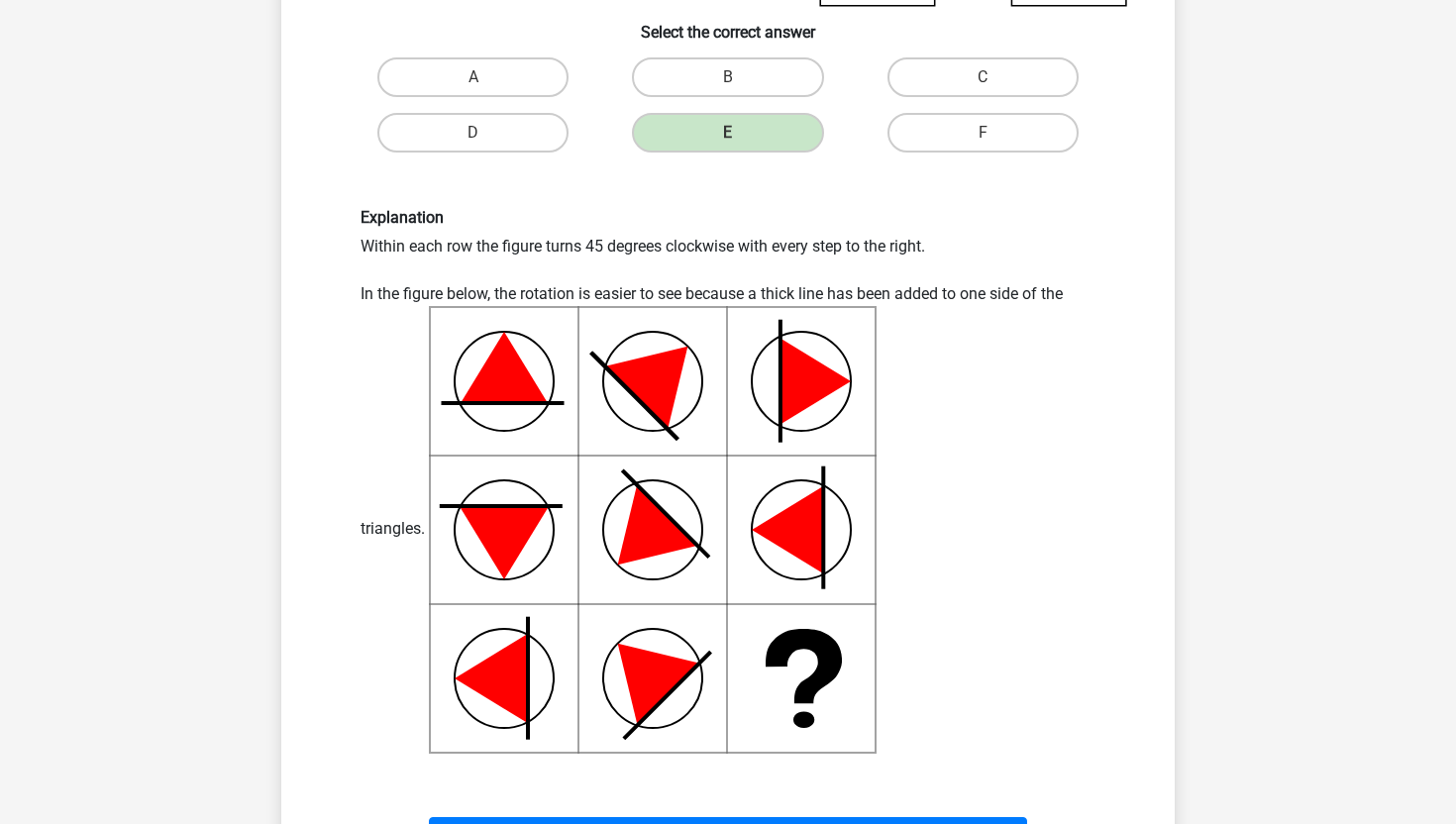 scroll, scrollTop: 591, scrollLeft: 0, axis: vertical 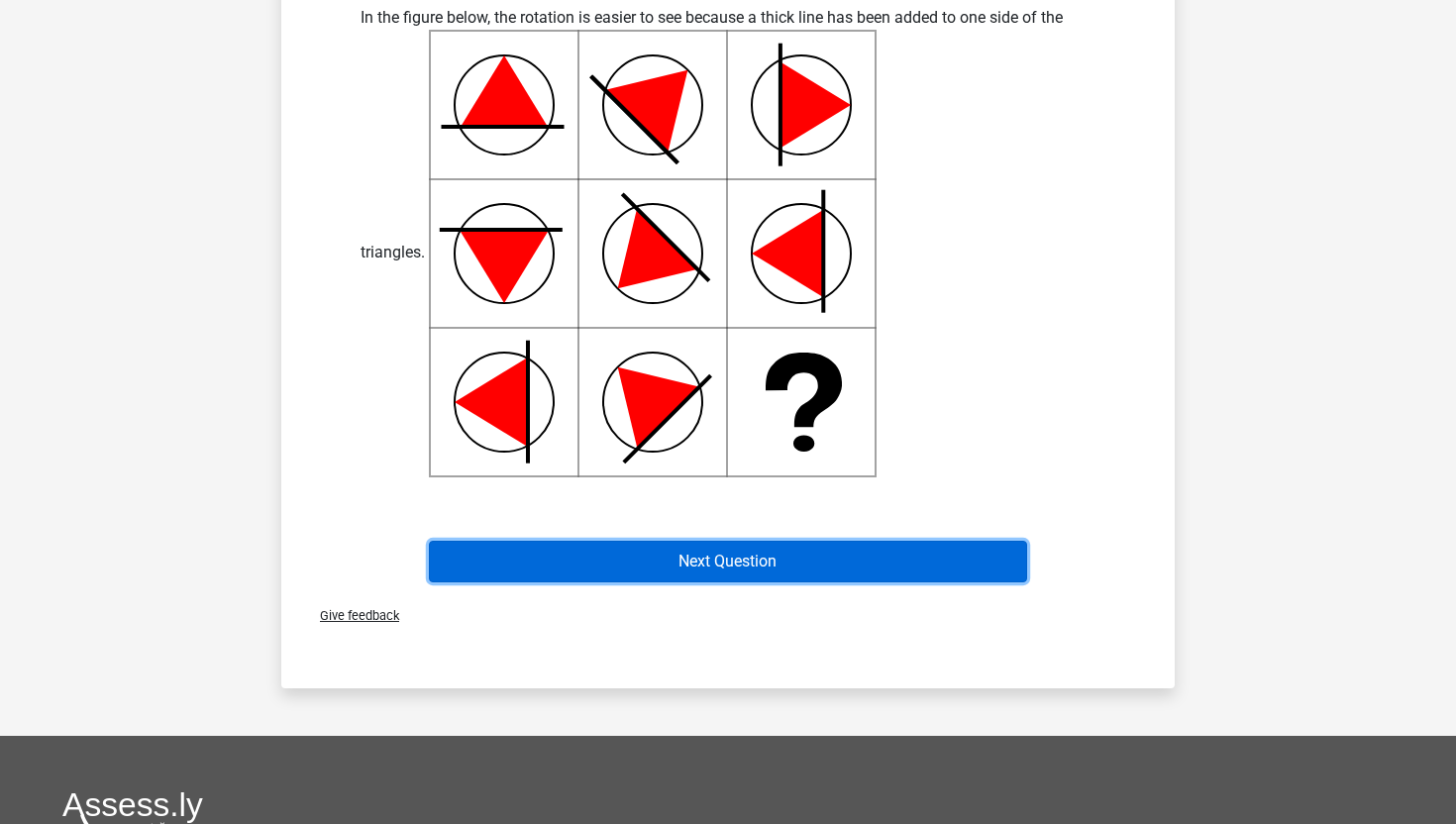 click on "Next Question" at bounding box center [728, 562] 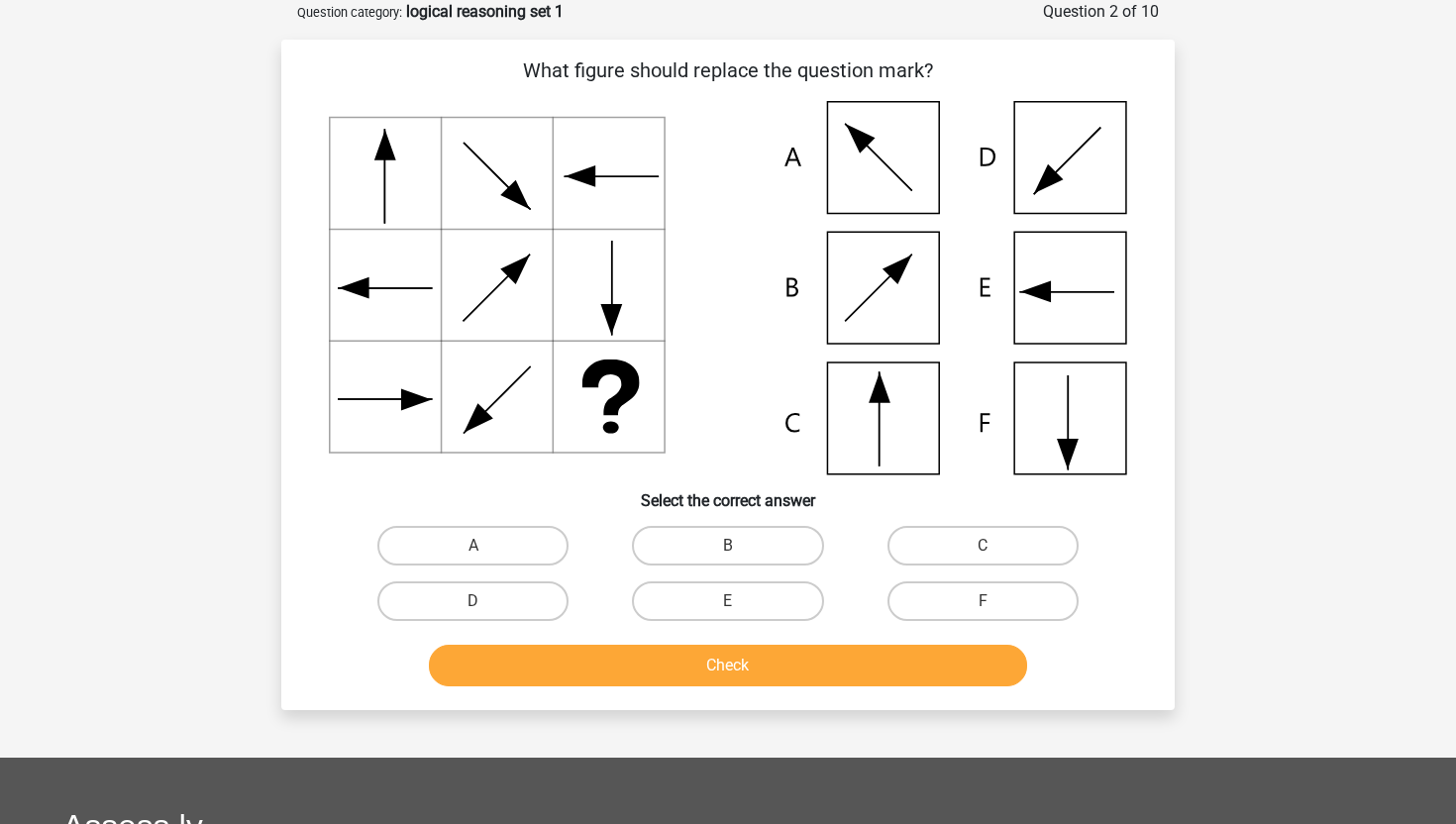 scroll, scrollTop: 99, scrollLeft: 0, axis: vertical 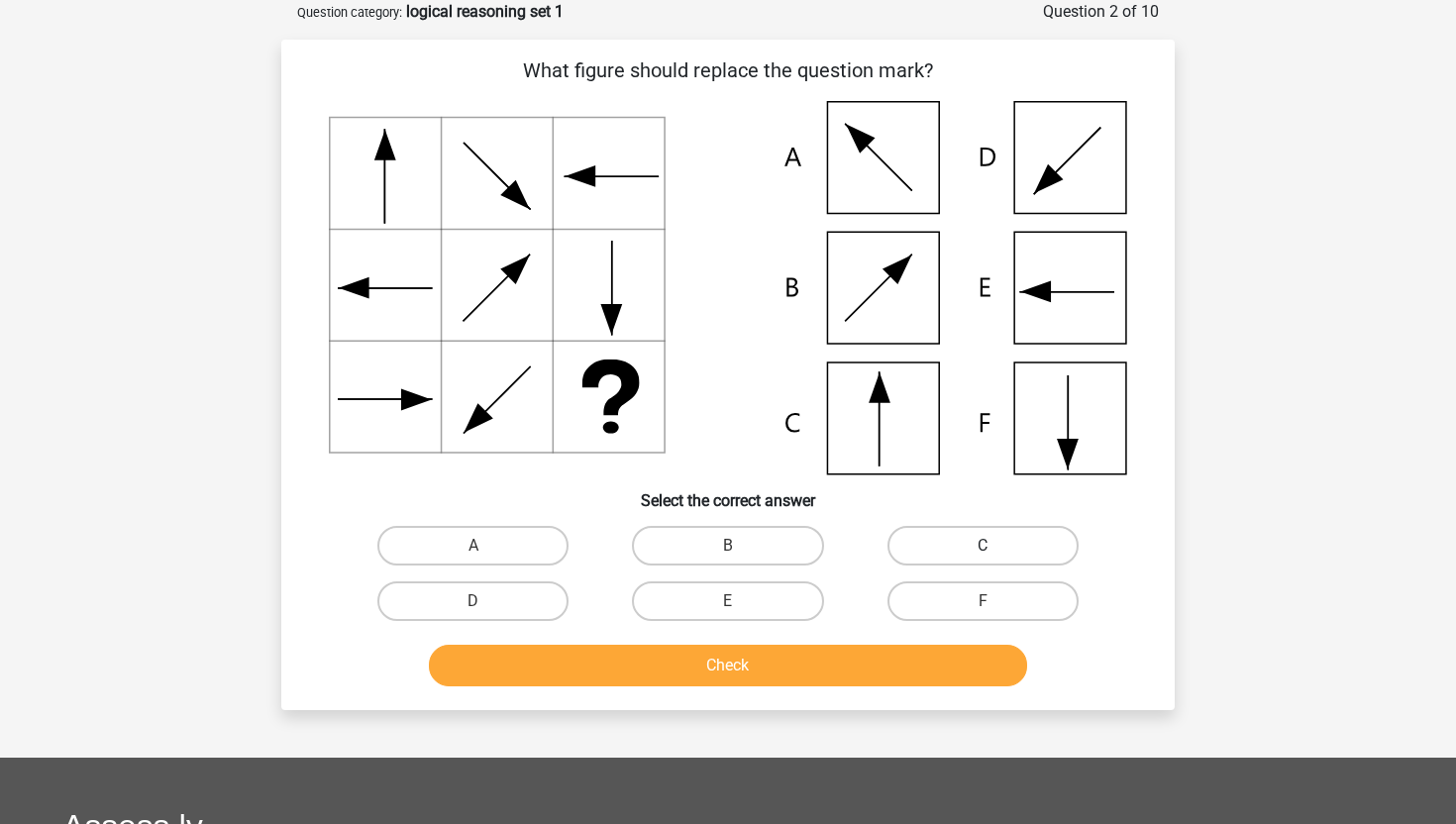click on "C" at bounding box center (983, 546) 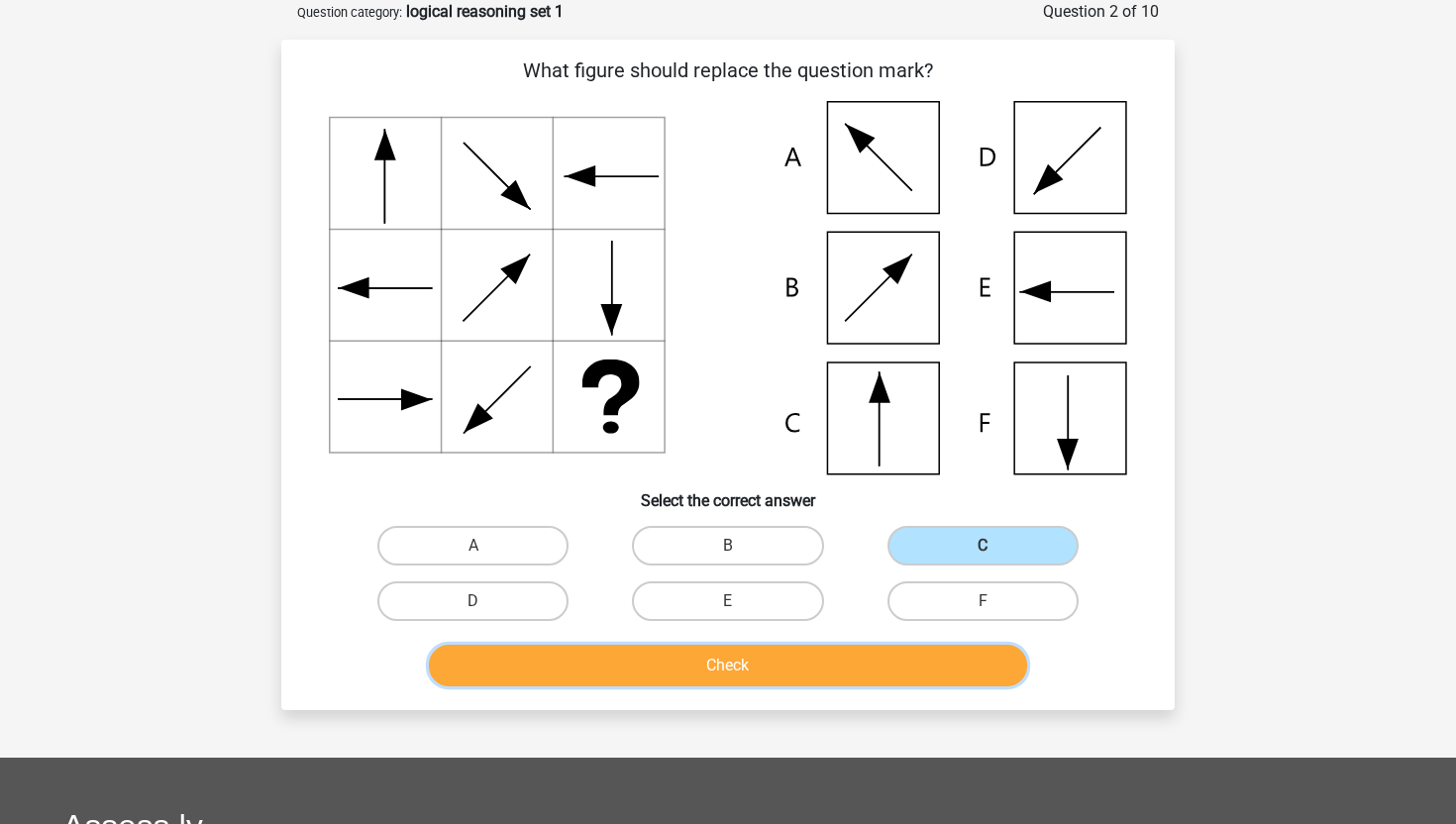 click on "Check" at bounding box center (728, 666) 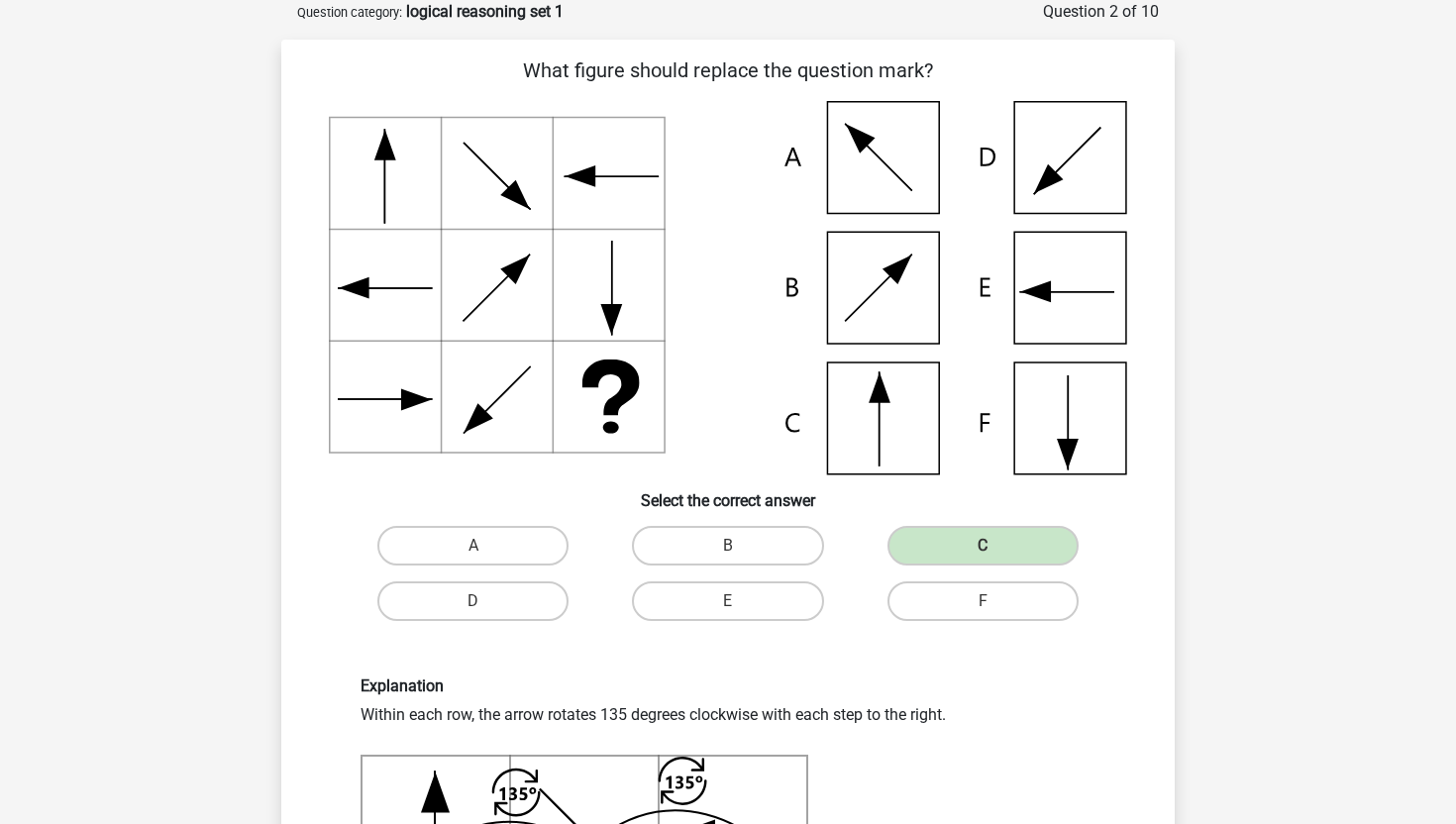 scroll, scrollTop: 86, scrollLeft: 0, axis: vertical 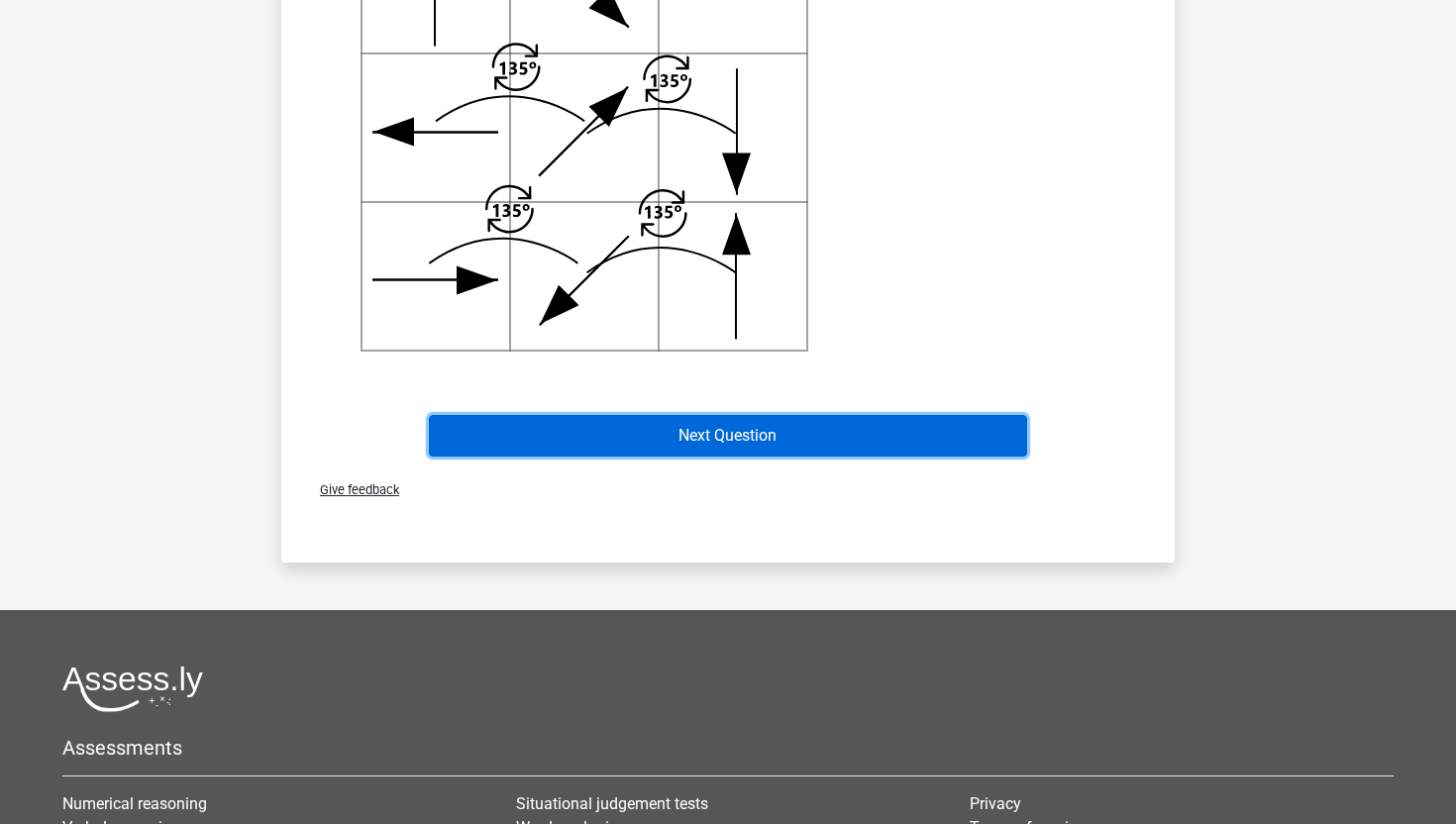 click on "Next Question" at bounding box center [728, 436] 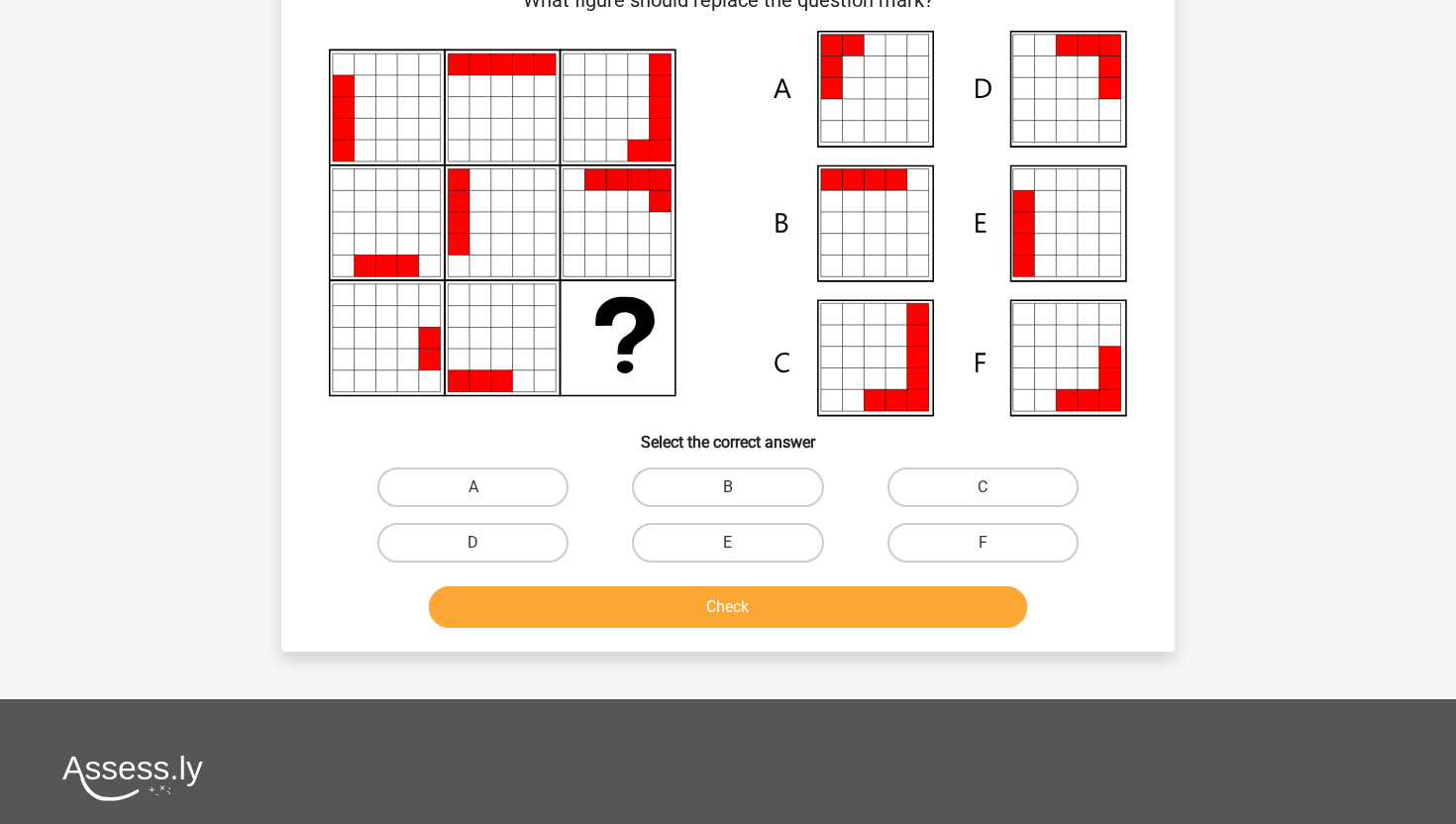 scroll, scrollTop: 190, scrollLeft: 0, axis: vertical 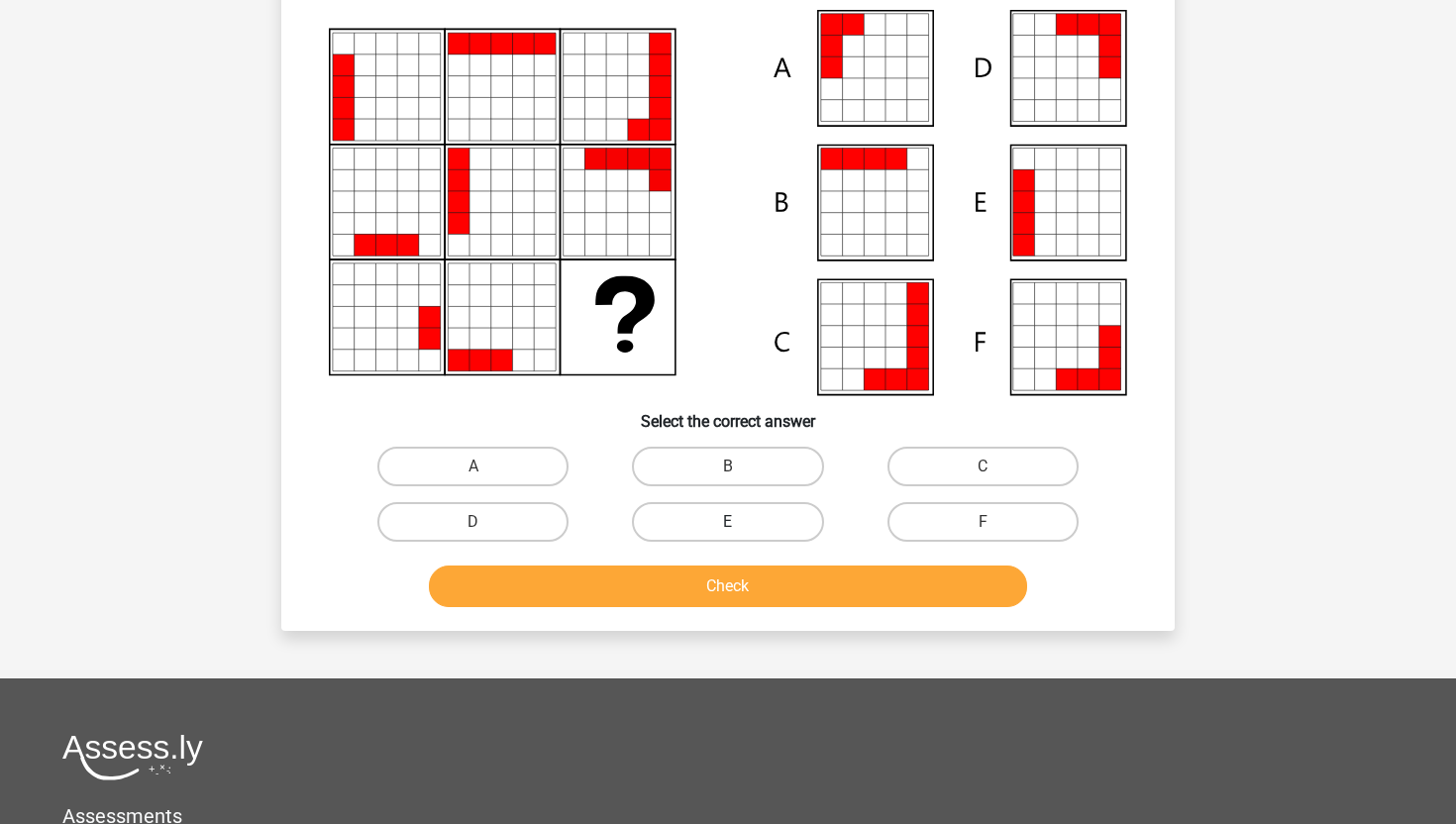 click on "E" at bounding box center (727, 522) 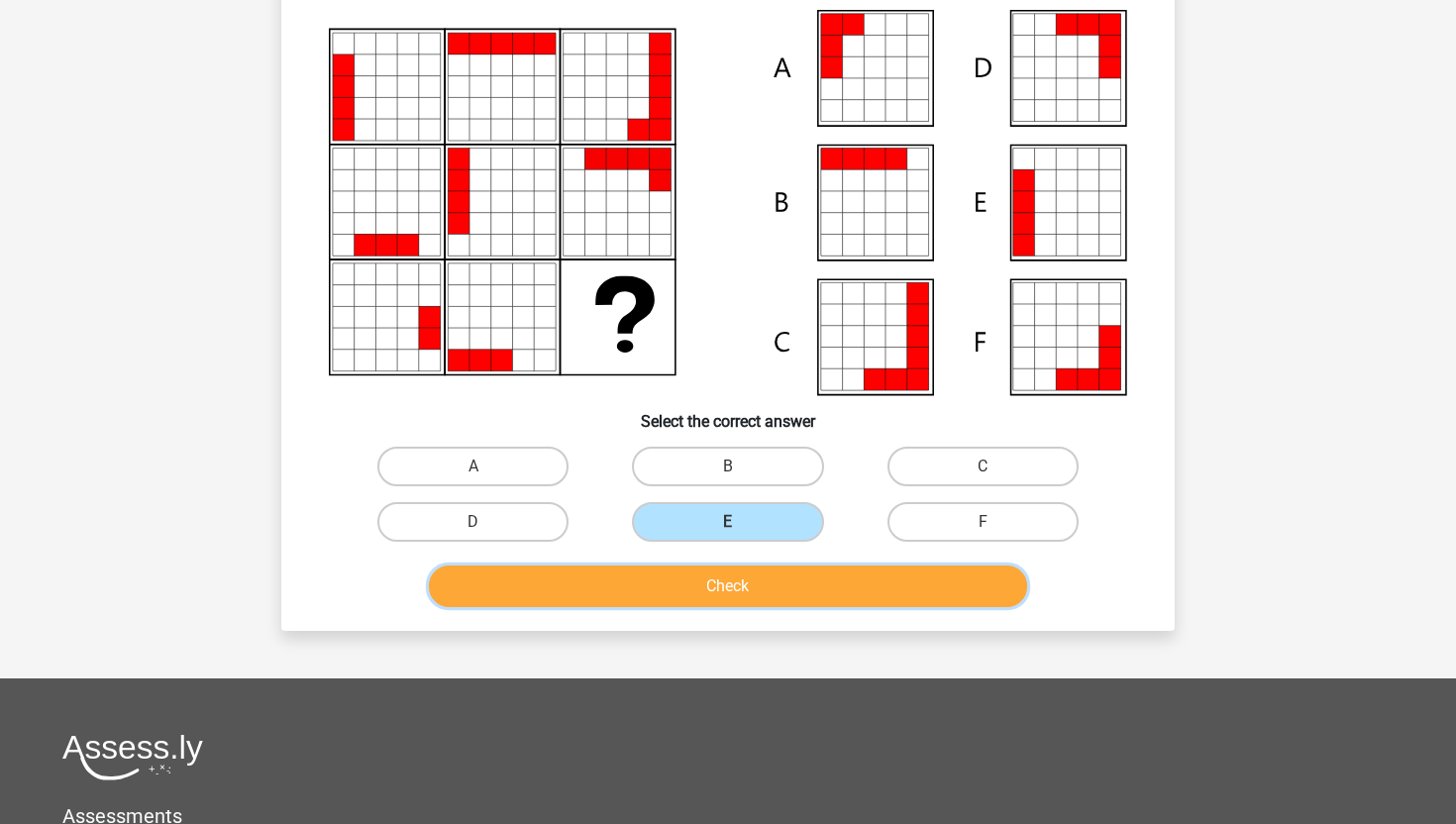 click on "Check" at bounding box center [728, 586] 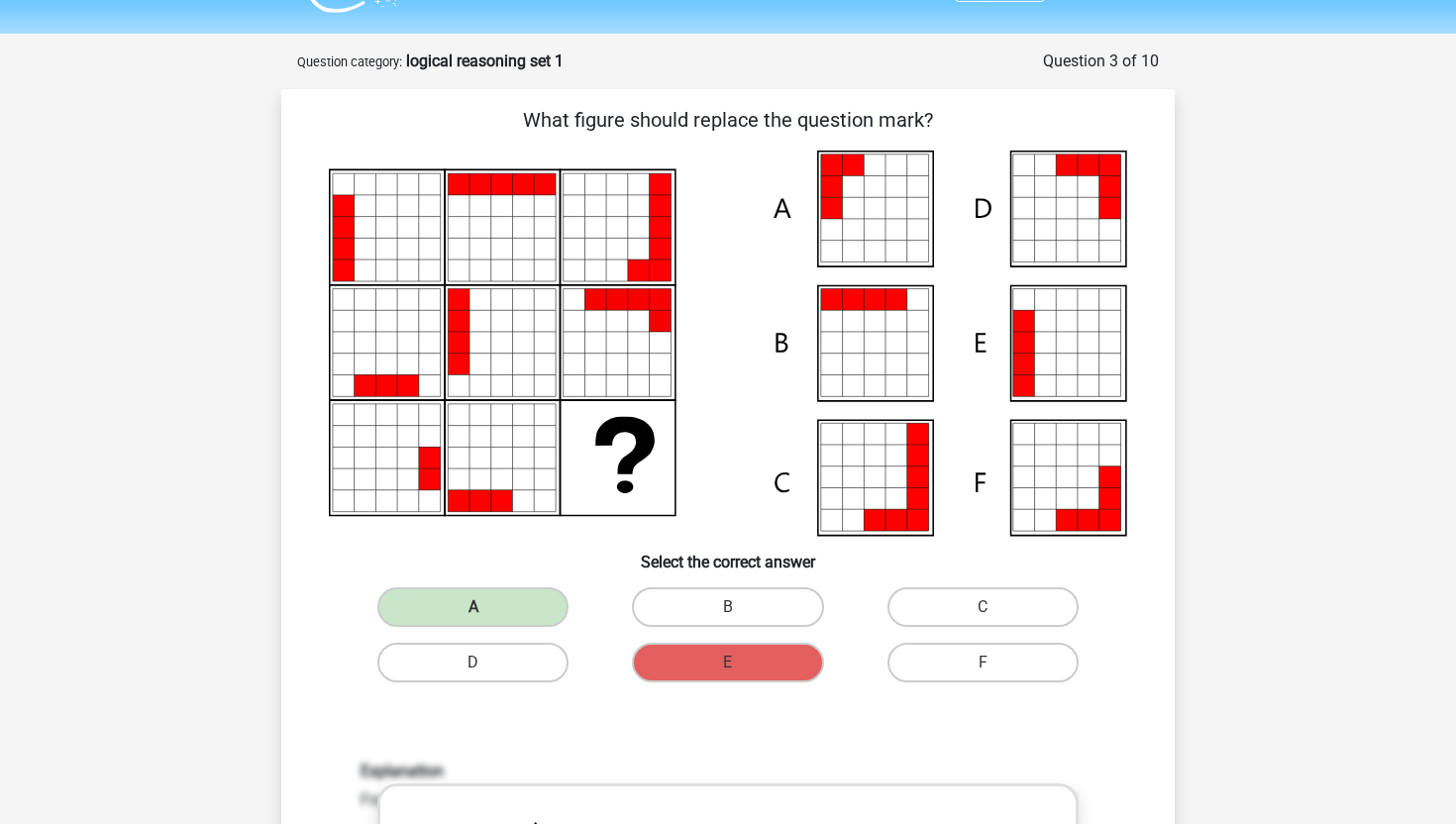 scroll, scrollTop: 48, scrollLeft: 0, axis: vertical 